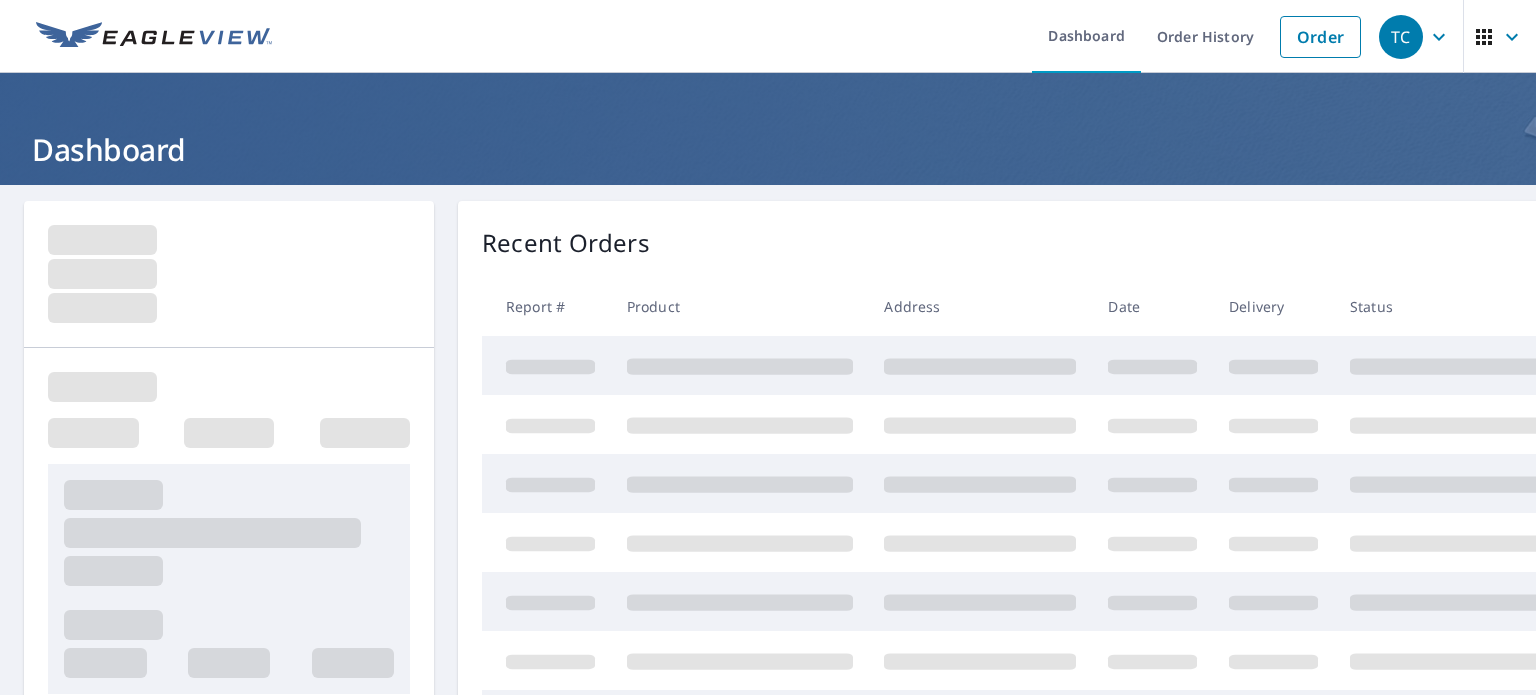 scroll, scrollTop: 0, scrollLeft: 0, axis: both 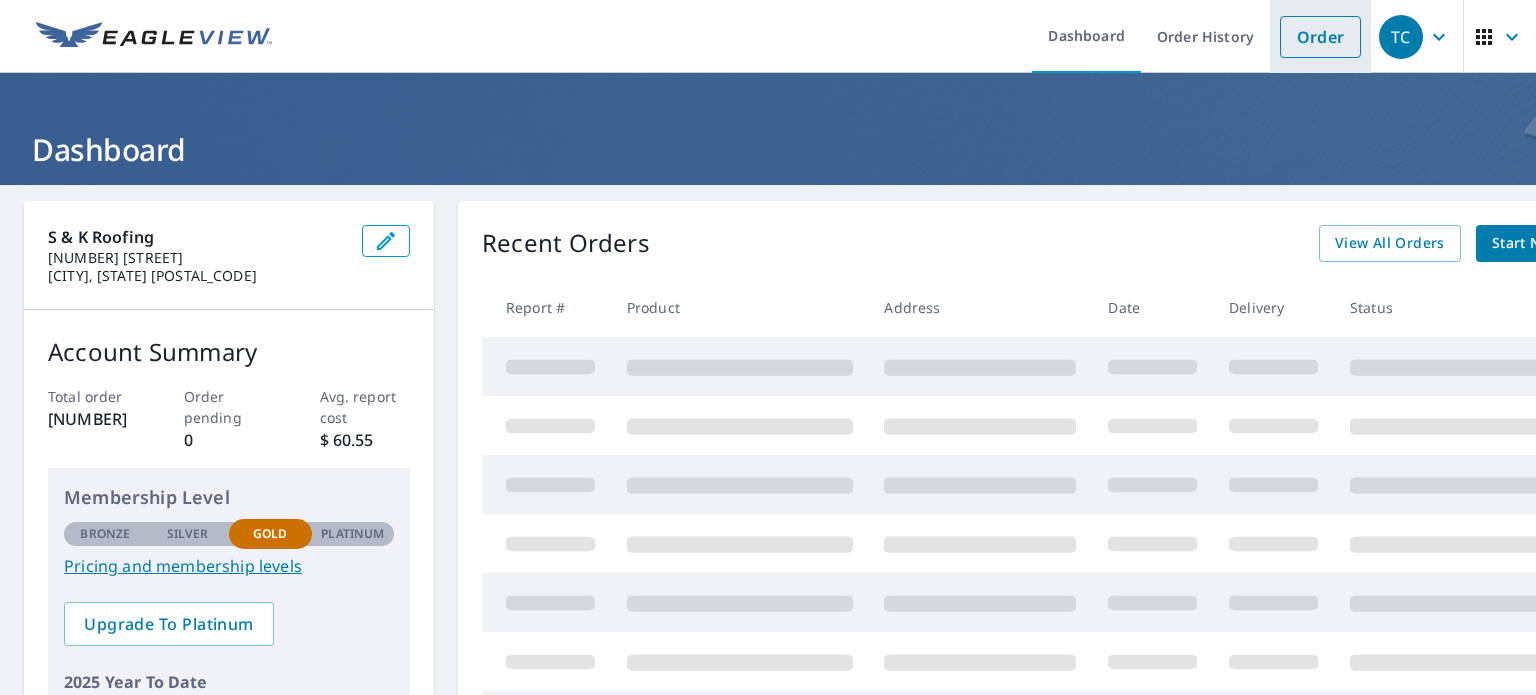 click on "Order" at bounding box center [1320, 37] 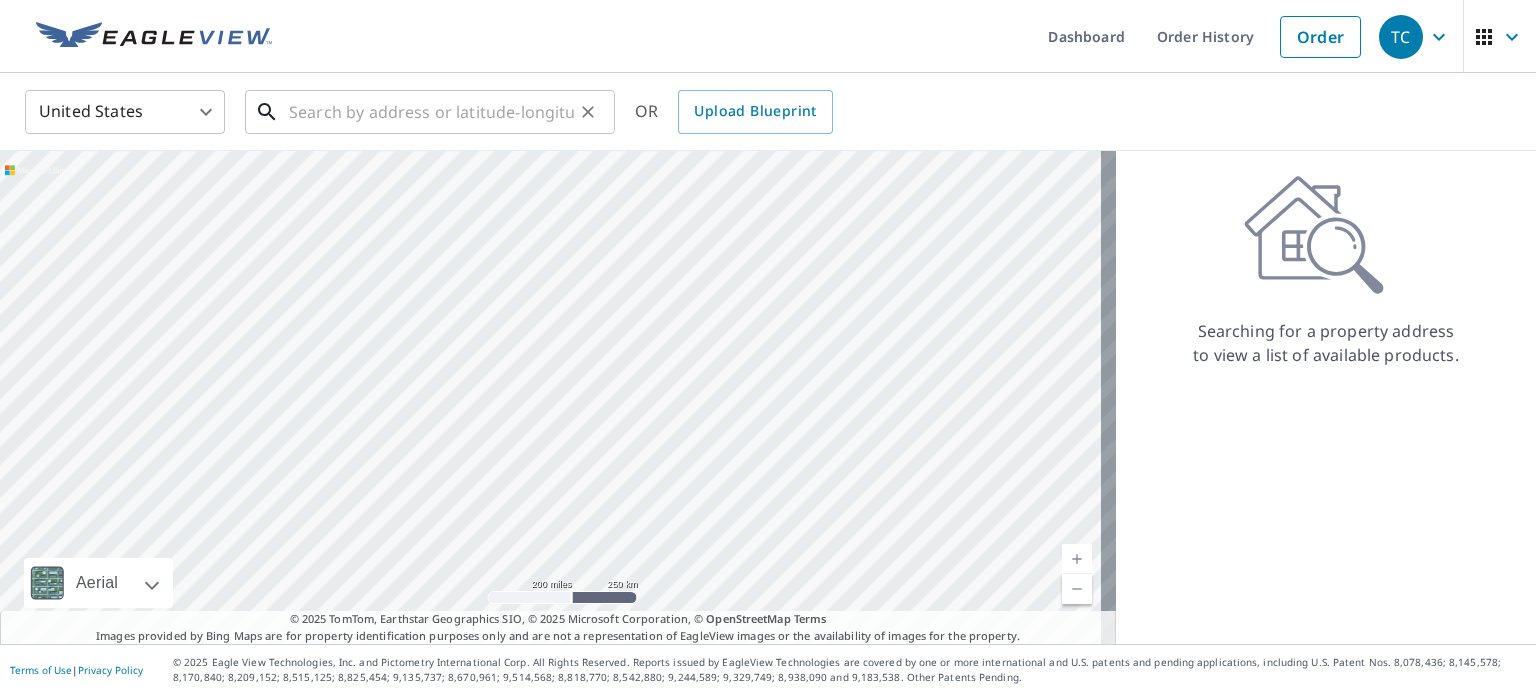 click at bounding box center [431, 112] 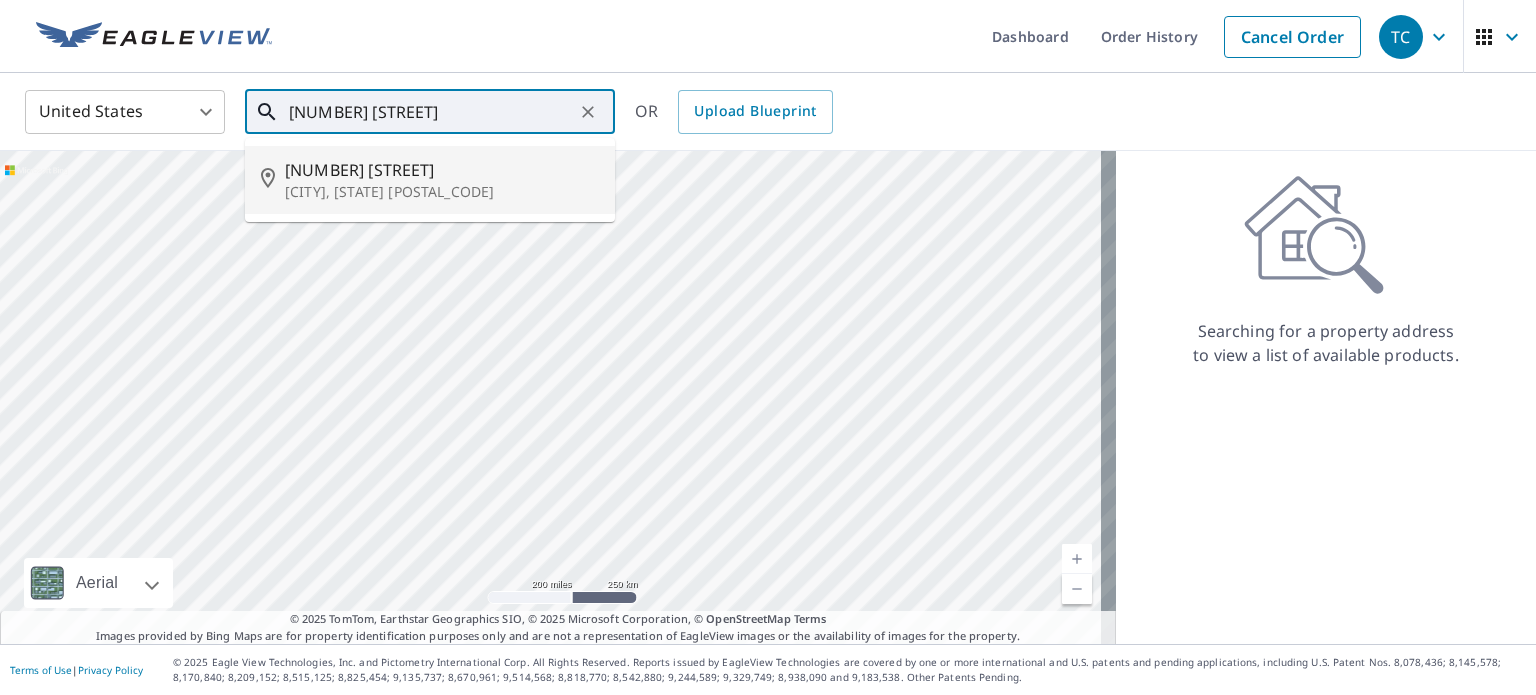 click on "[CITY], [STATE] [POSTAL_CODE]" at bounding box center (442, 192) 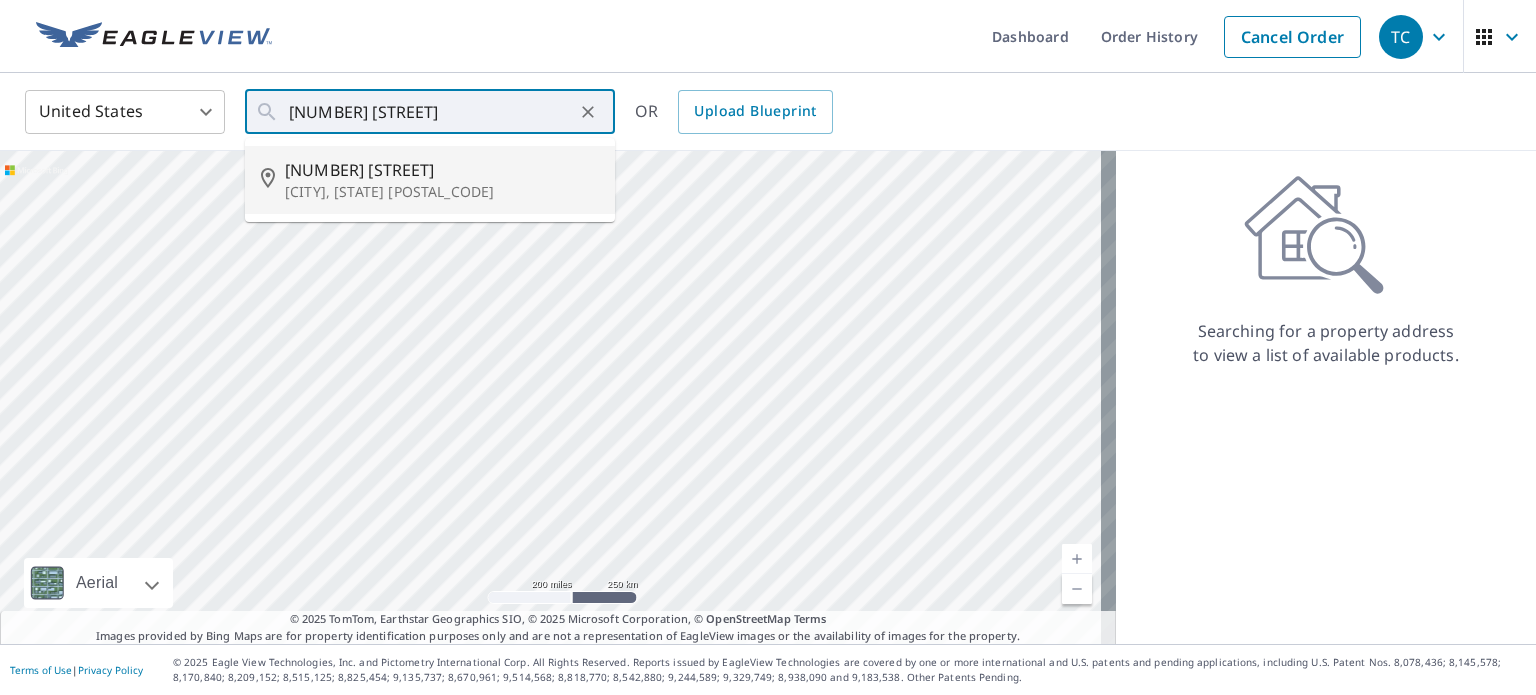 type on "[NUMBER] [STREET] [CITY], [STATE] [POSTAL_CODE]" 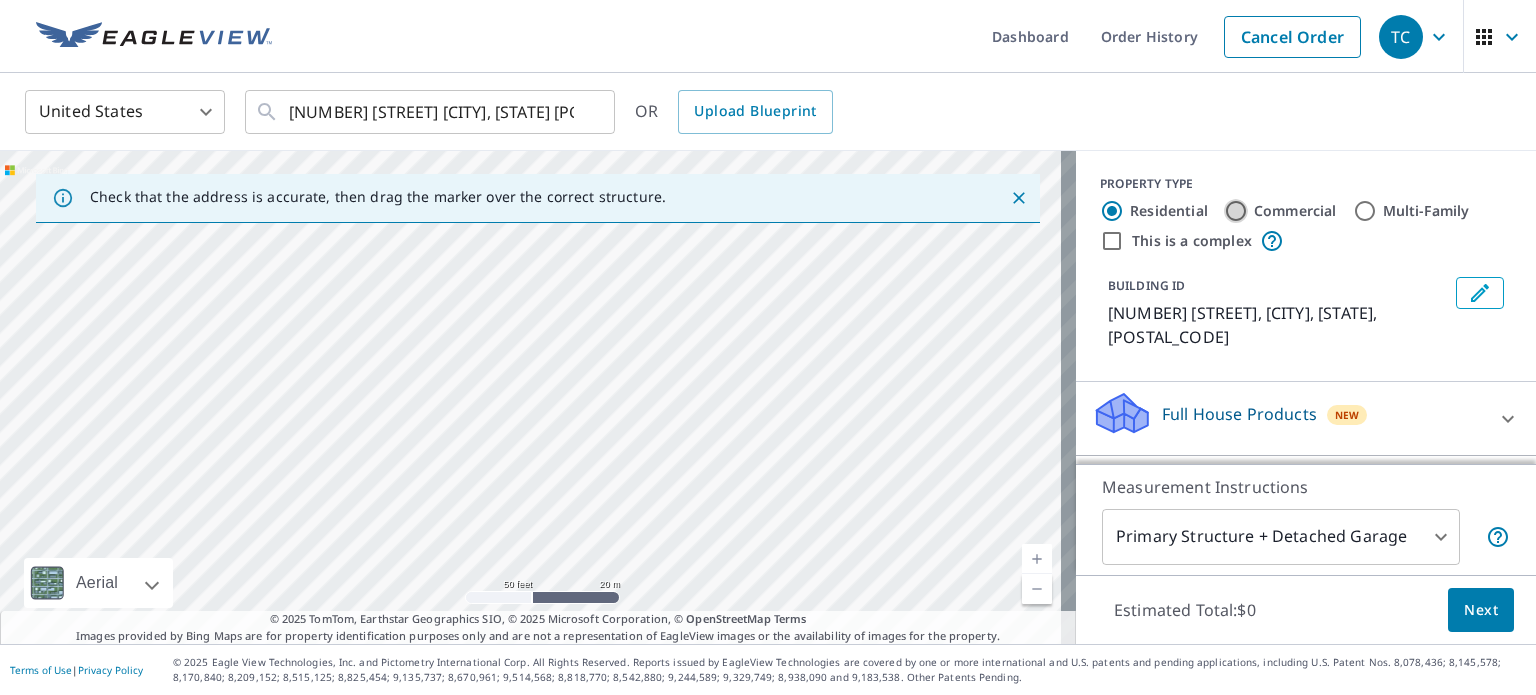 click on "Commercial" at bounding box center (1236, 211) 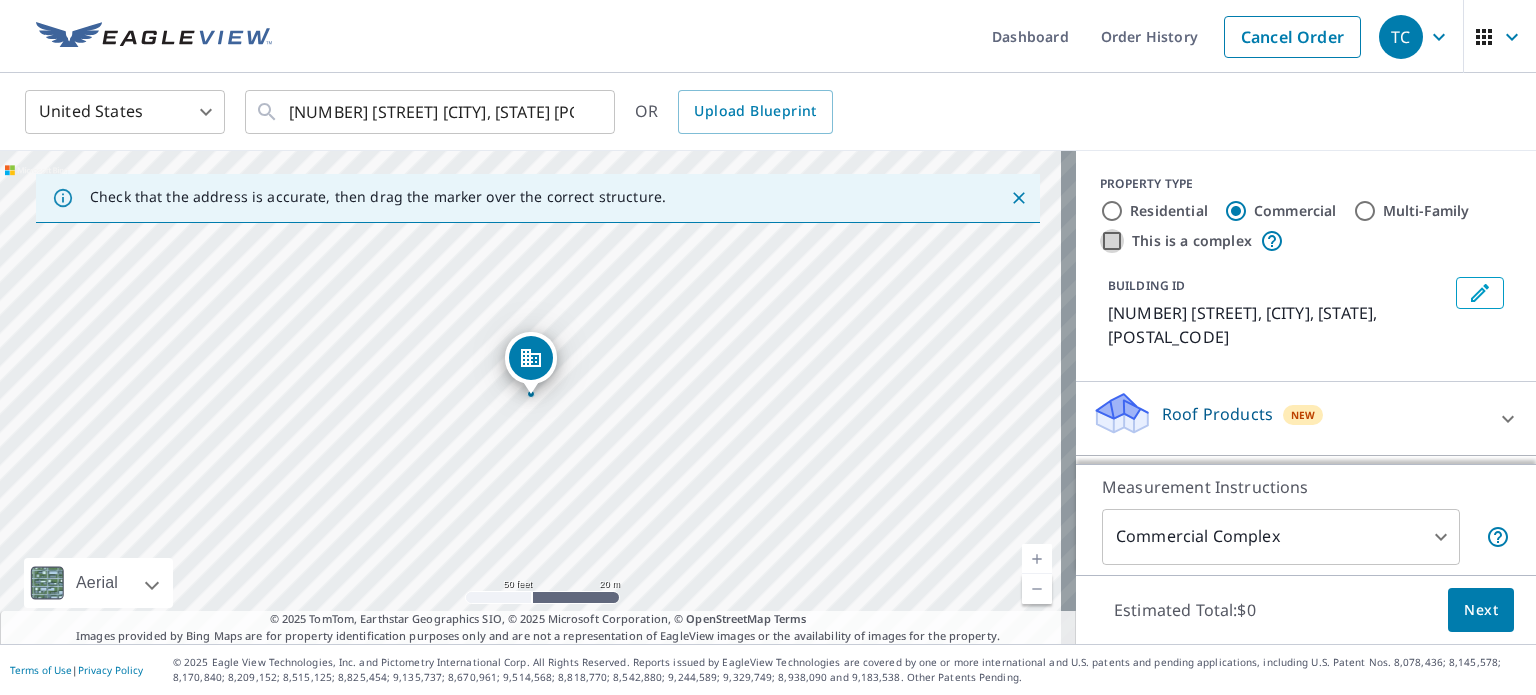click on "This is a complex" at bounding box center [1112, 241] 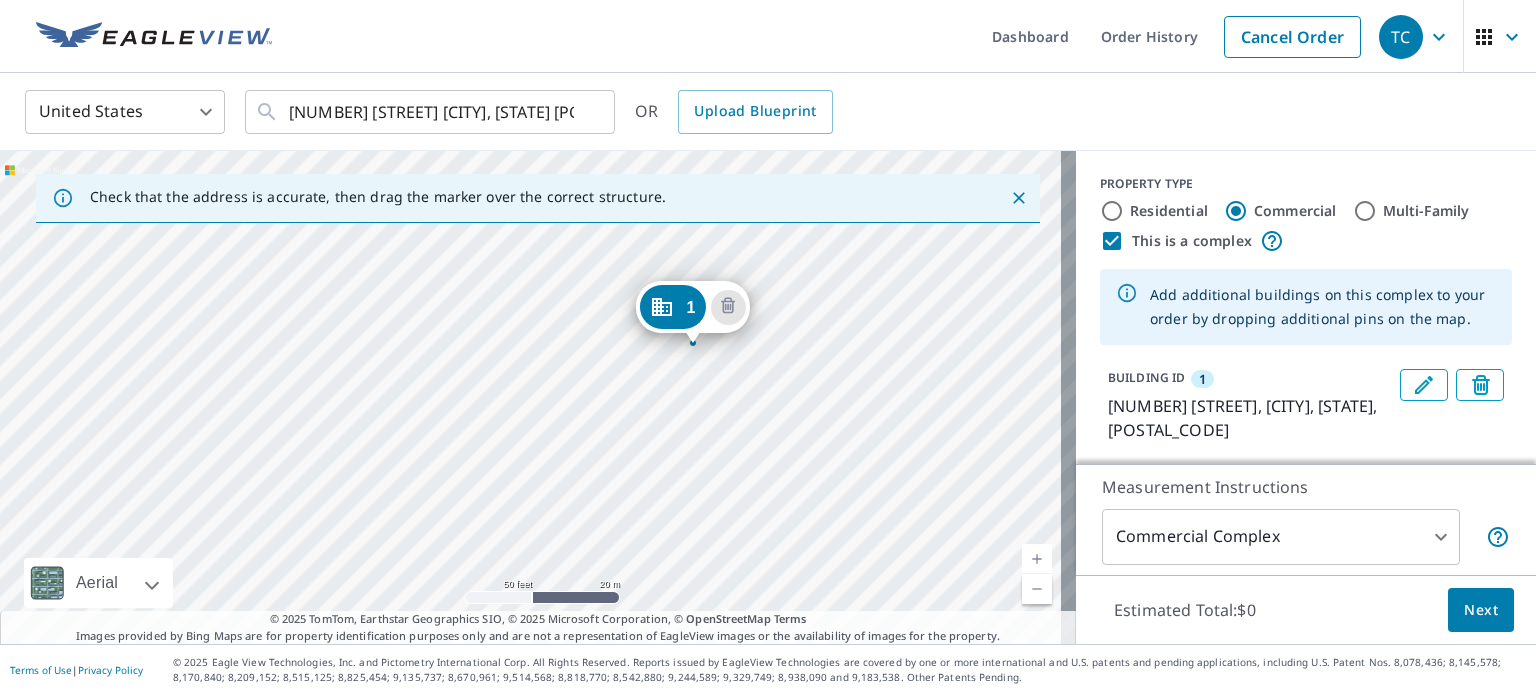 drag, startPoint x: 760, startPoint y: 419, endPoint x: 922, endPoint y: 368, distance: 169.83817 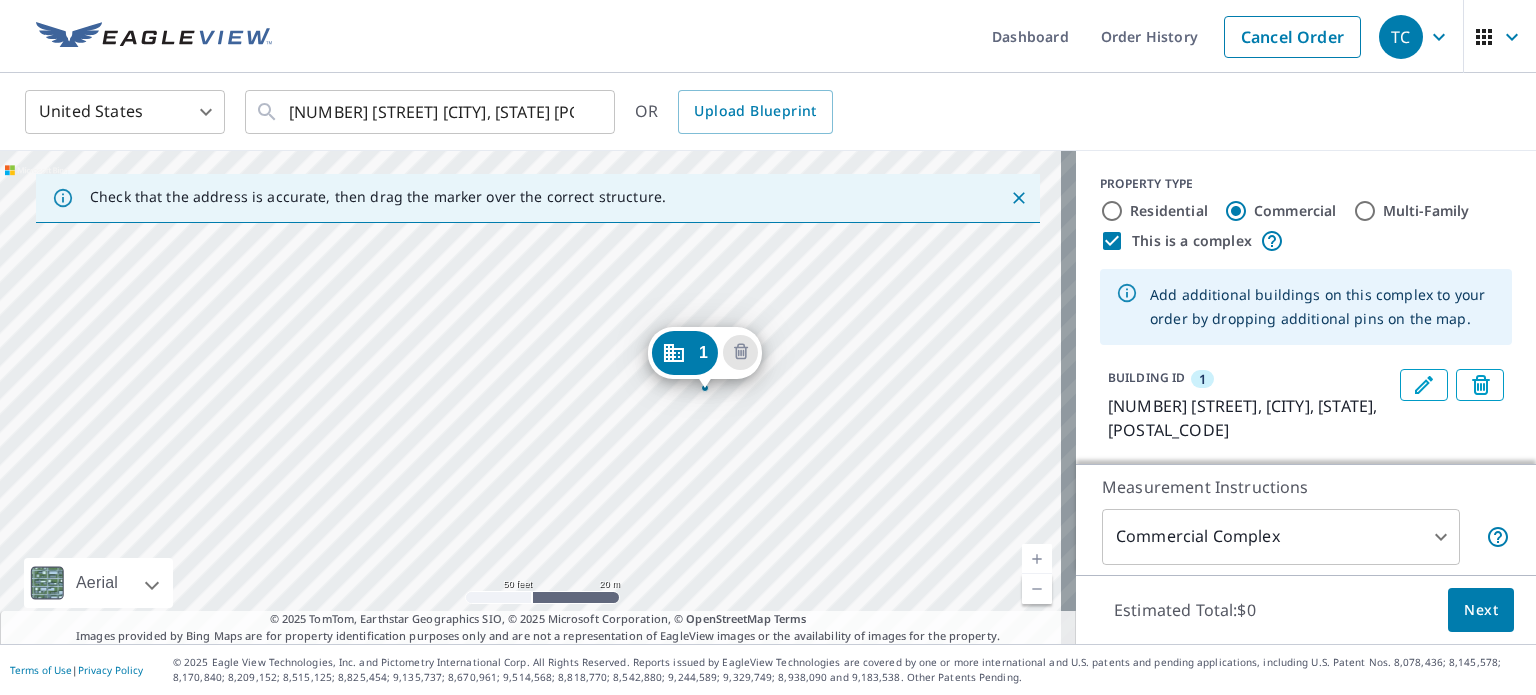 drag, startPoint x: 691, startPoint y: 338, endPoint x: 703, endPoint y: 383, distance: 46.572525 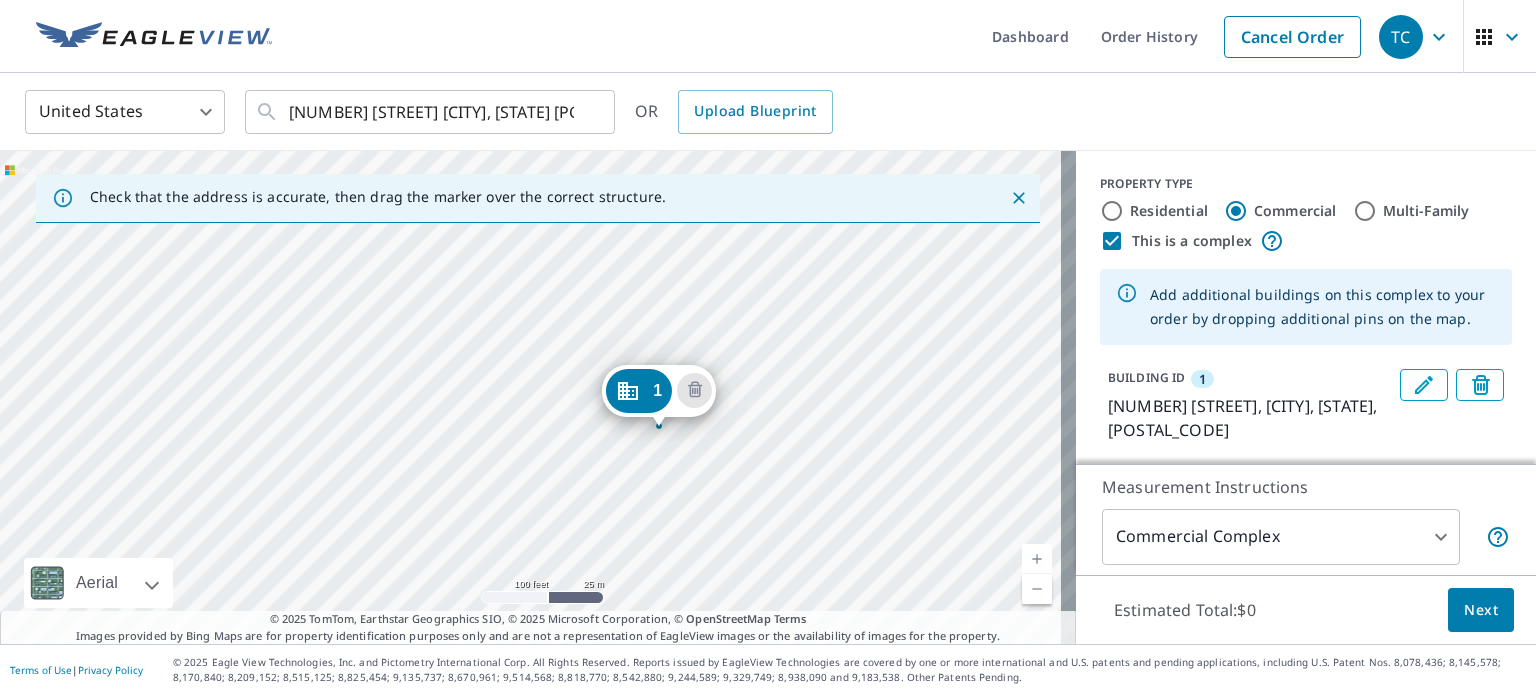 click on "1 [NUMBER] [STREET] [CITY], [STATE] [POSTAL_CODE]" at bounding box center [538, 397] 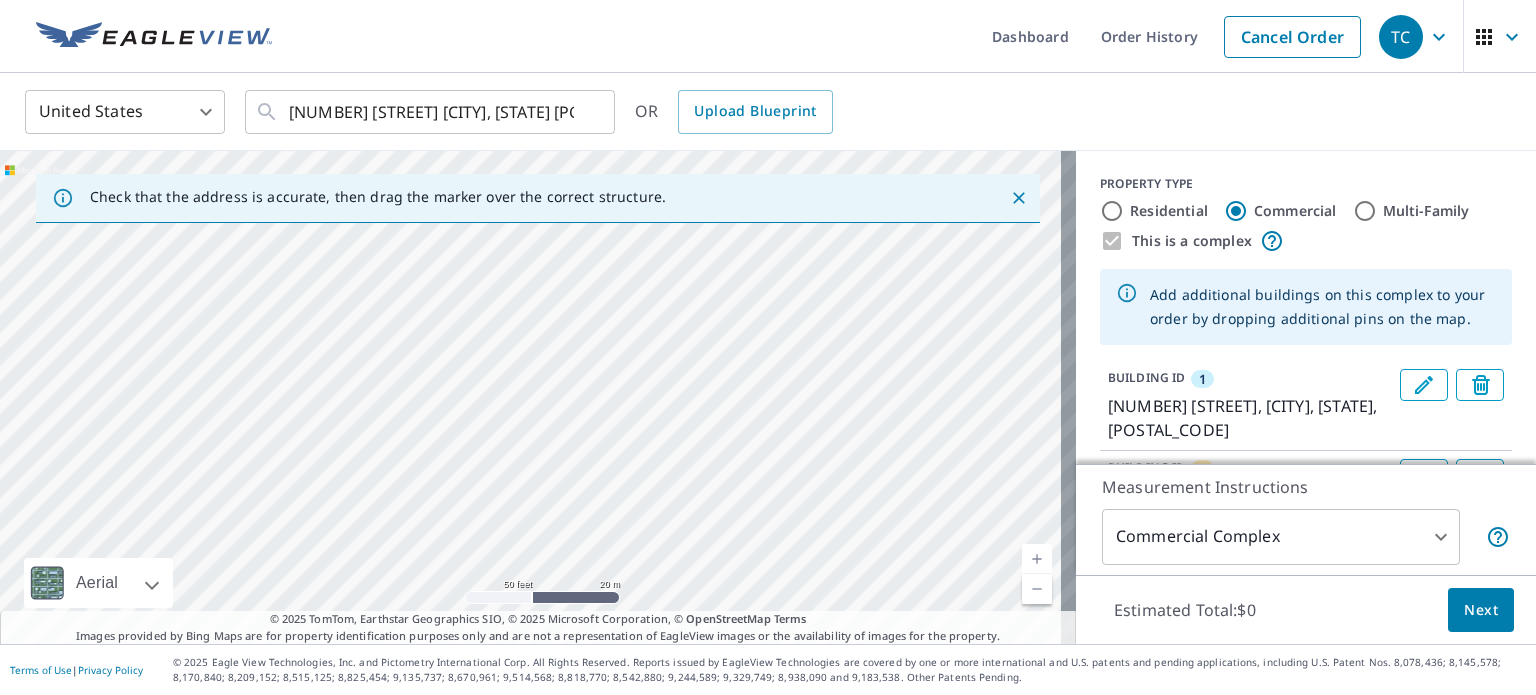 drag, startPoint x: 664, startPoint y: 457, endPoint x: 591, endPoint y: 141, distance: 324.32236 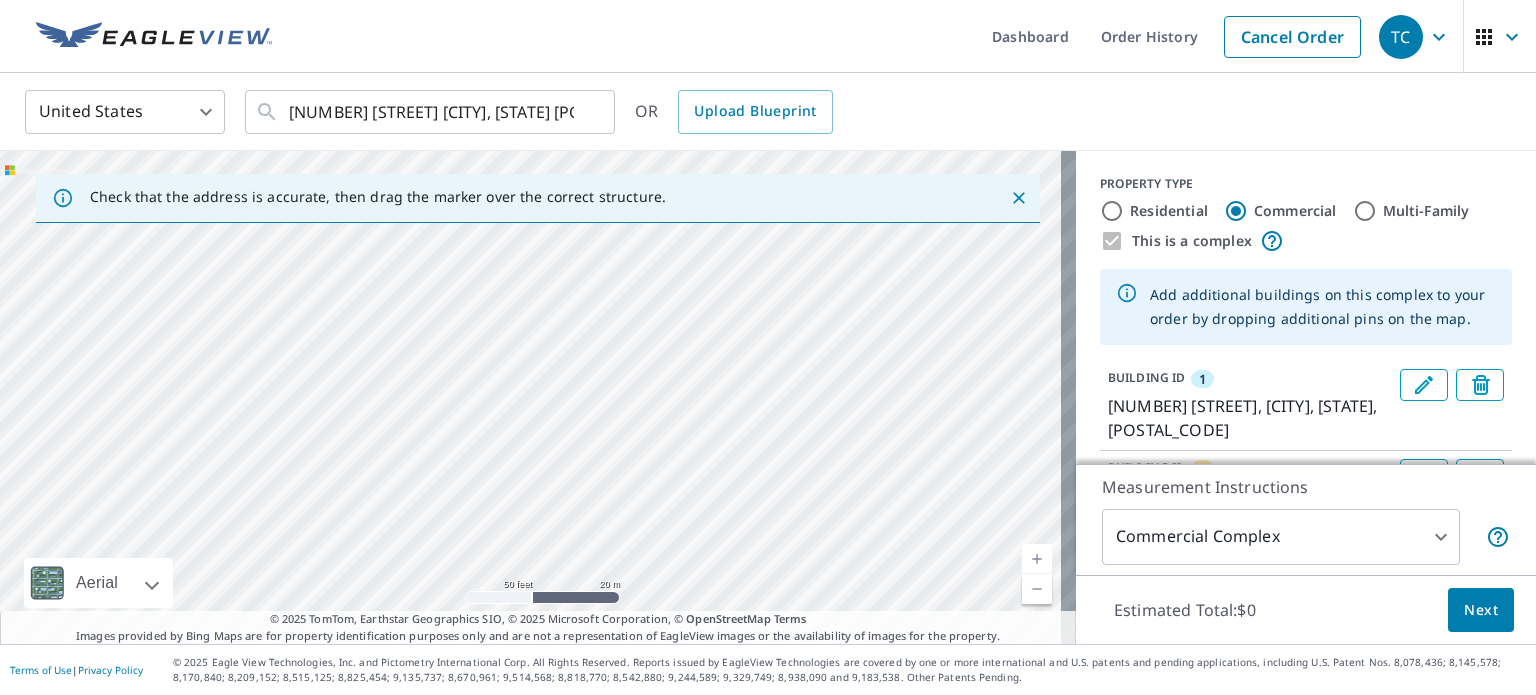 drag, startPoint x: 660, startPoint y: 382, endPoint x: 584, endPoint y: 241, distance: 160.17802 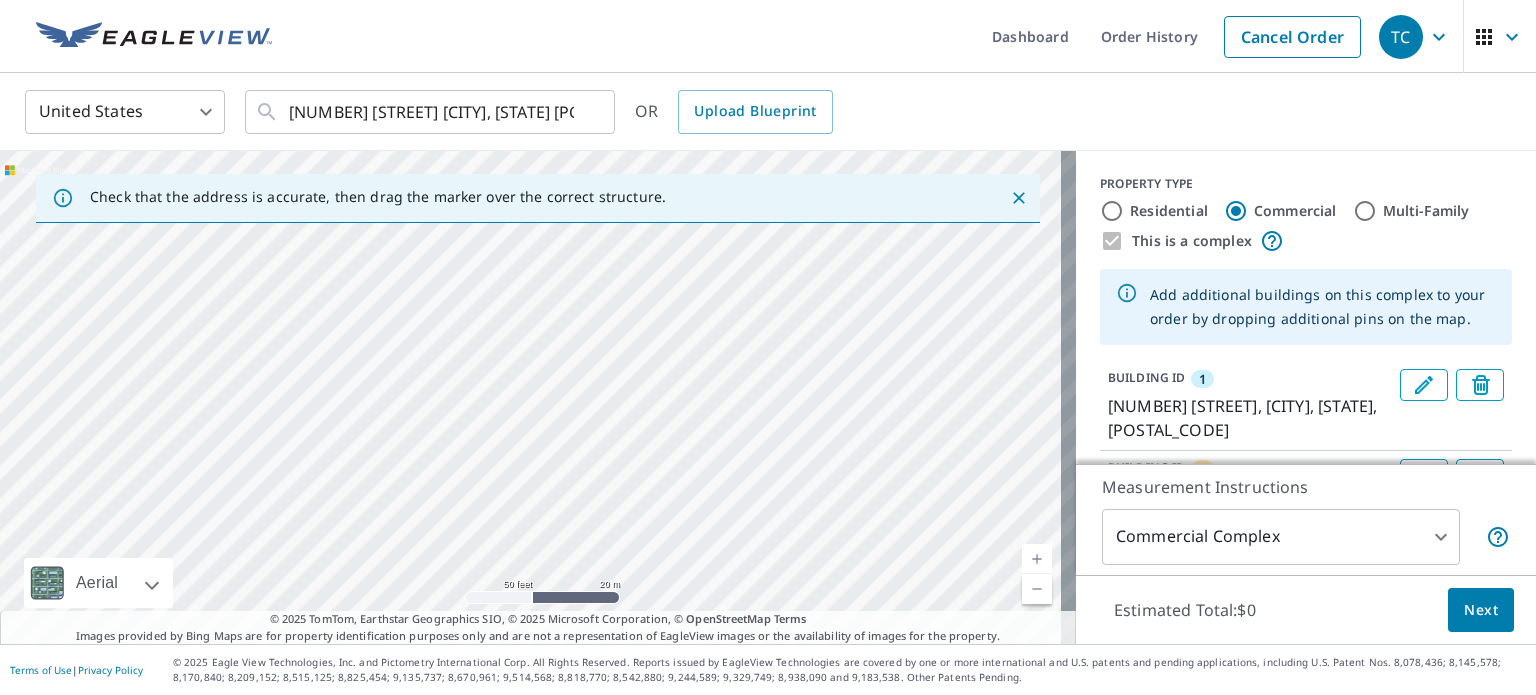 click on "2 [NUMBER] [STREET] [CITY], [STATE] [POSTAL_CODE] 1 [NUMBER] [STREET] [CITY], [STATE] [POSTAL_CODE]" at bounding box center (538, 397) 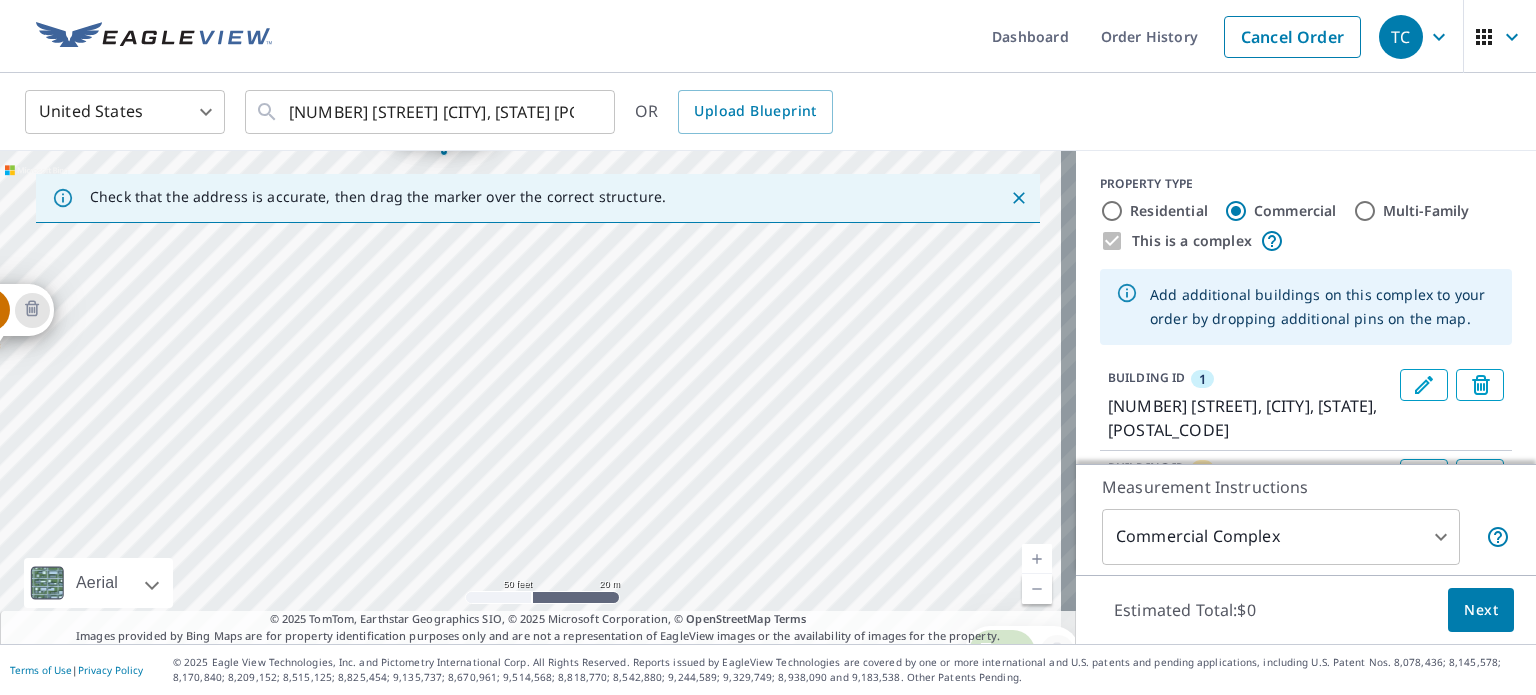 drag, startPoint x: 767, startPoint y: 469, endPoint x: 668, endPoint y: 161, distance: 323.5197 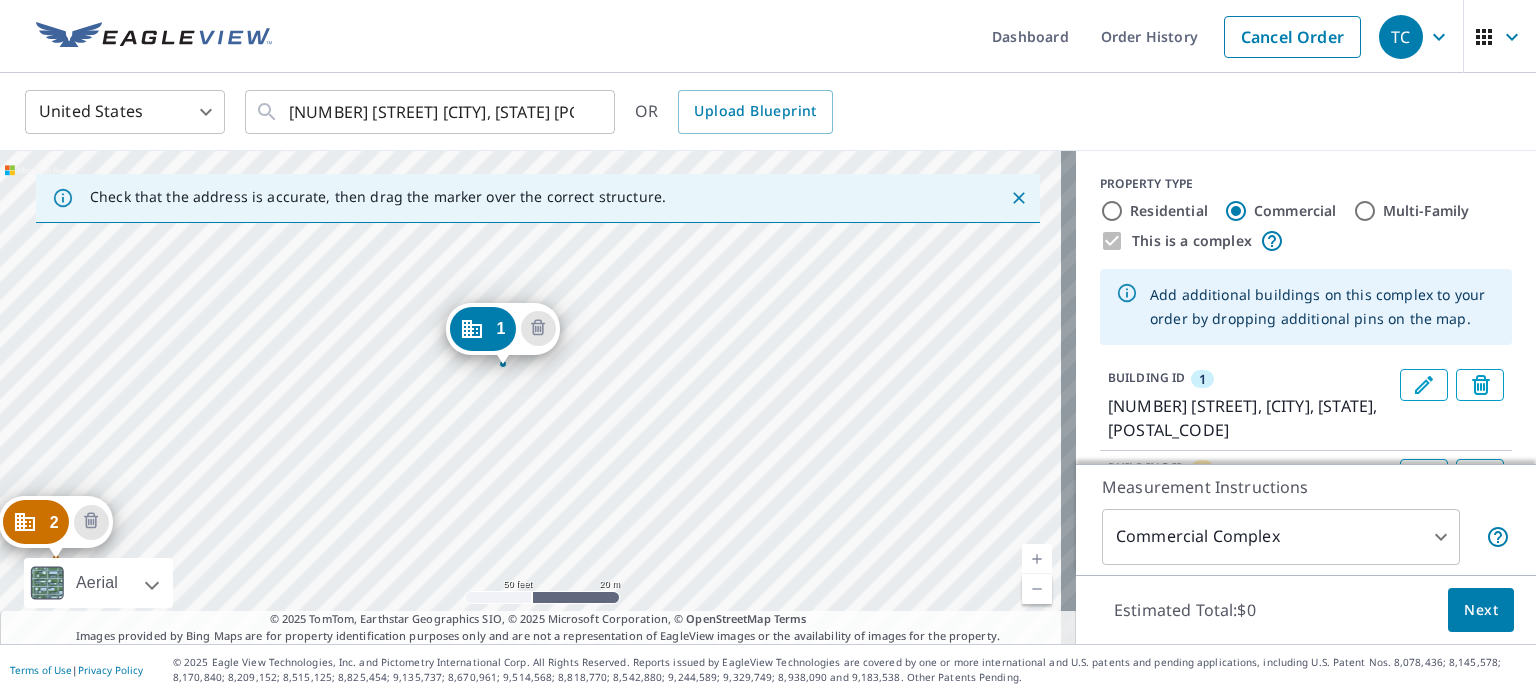 click on "2 [NUMBER] [STREET] [CITY], [STATE] [POSTAL_CODE] 3 [NUMBER] [STREET] [CITY], [STATE] [POSTAL_CODE] 1 [NUMBER] [STREET] [CITY], [STATE] [POSTAL_CODE]" at bounding box center (538, 397) 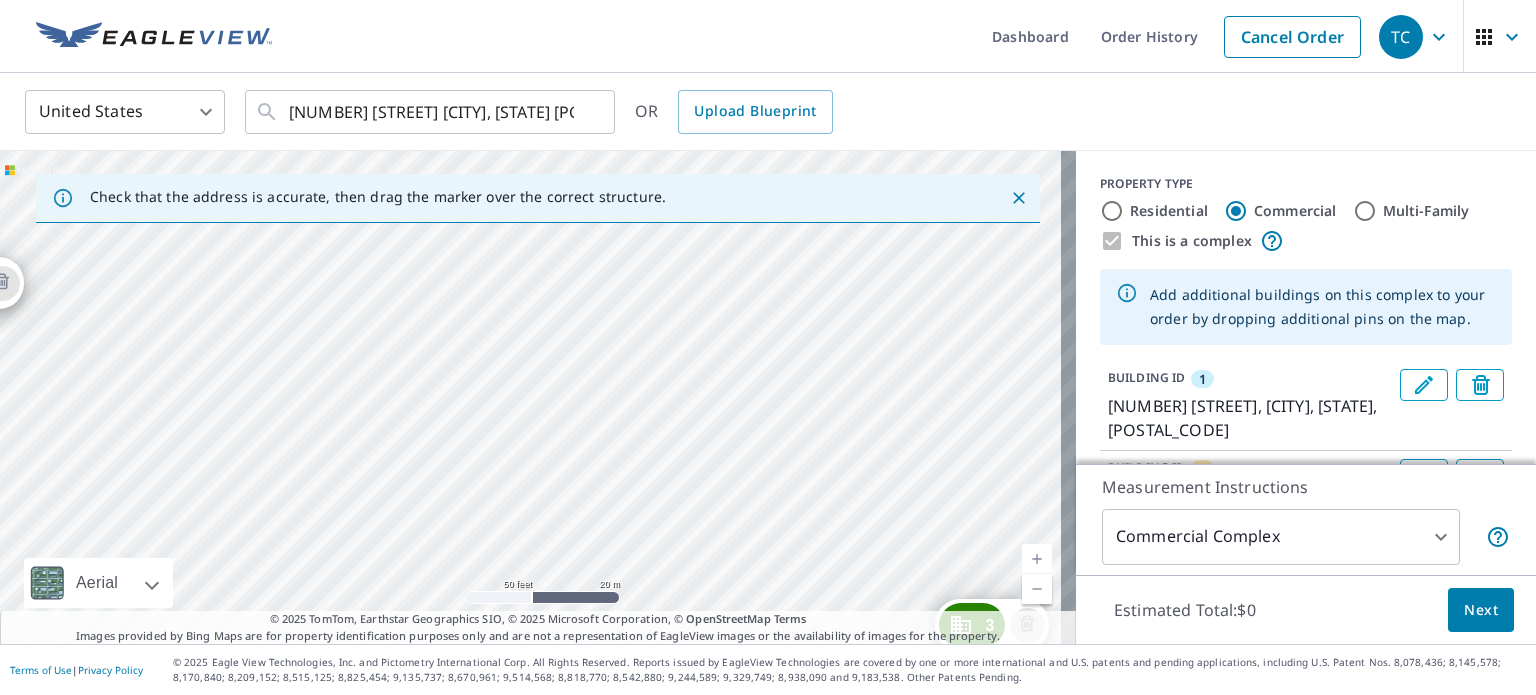 drag, startPoint x: 784, startPoint y: 508, endPoint x: 678, endPoint y: 238, distance: 290.06207 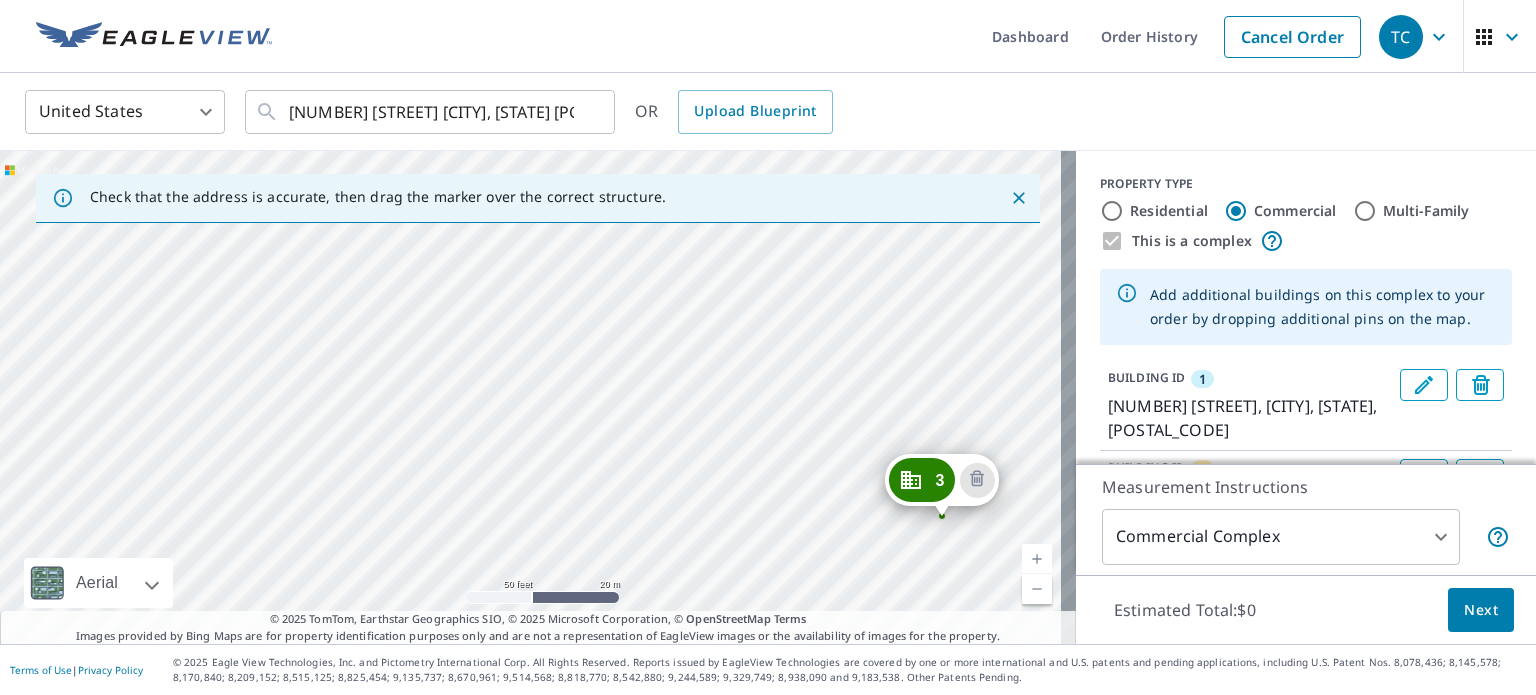 drag, startPoint x: 729, startPoint y: 431, endPoint x: 701, endPoint y: 326, distance: 108.66922 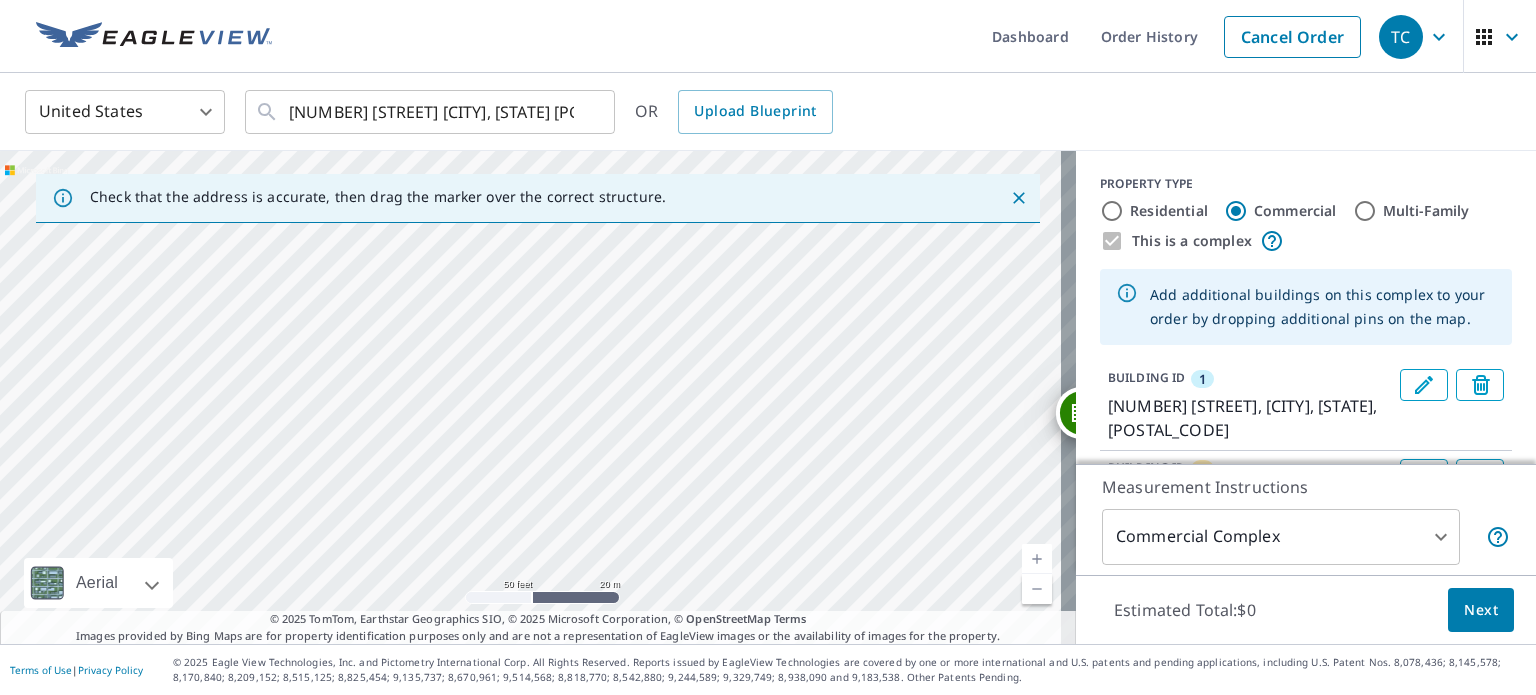 drag, startPoint x: 732, startPoint y: 438, endPoint x: 908, endPoint y: 391, distance: 182.16751 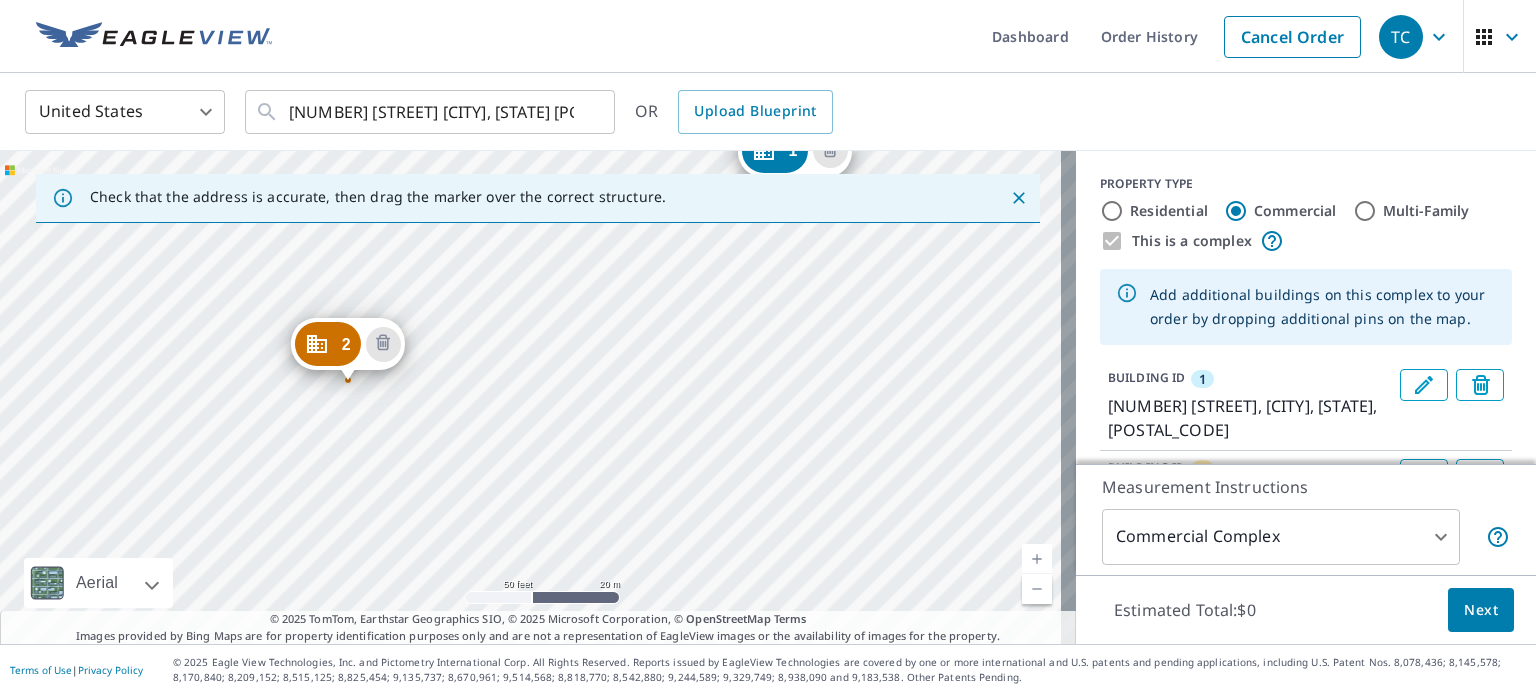 drag, startPoint x: 208, startPoint y: 331, endPoint x: 452, endPoint y: 707, distance: 448.2321 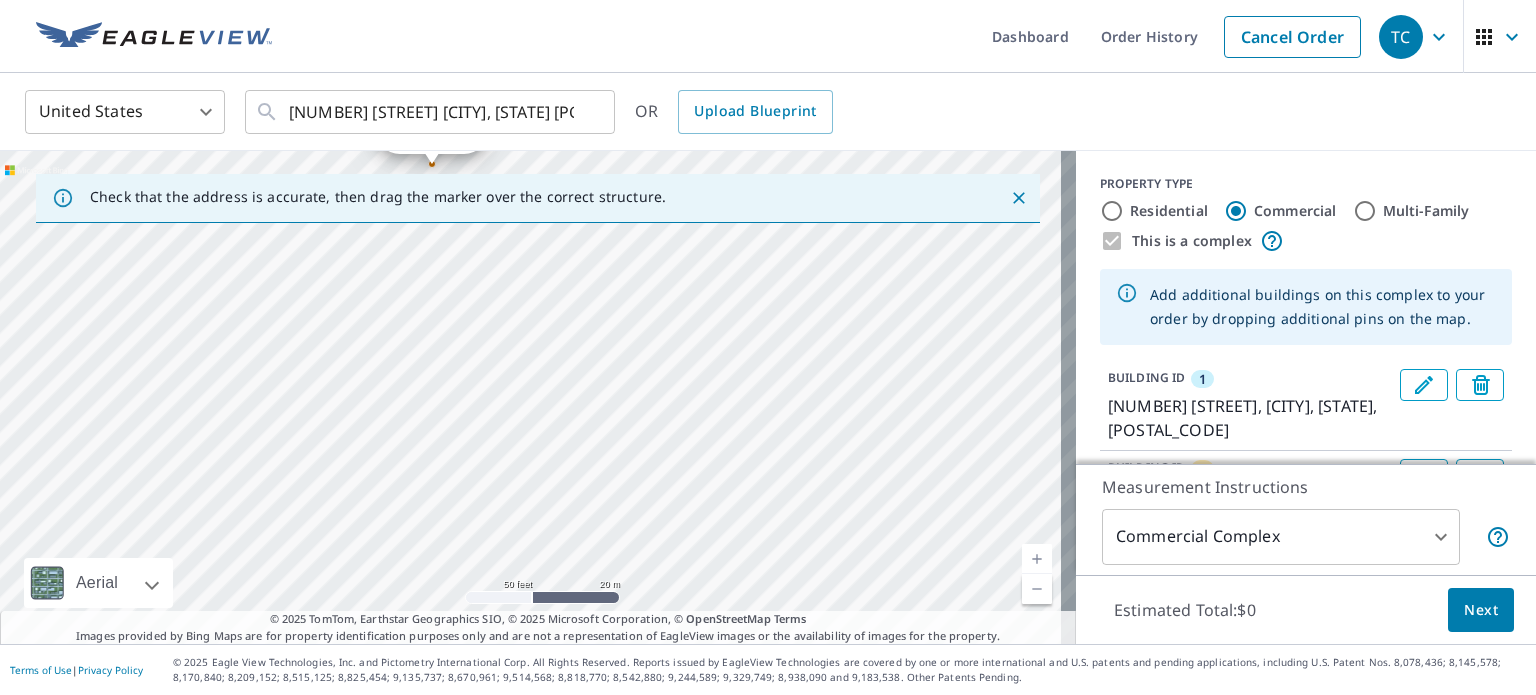 drag, startPoint x: 548, startPoint y: 388, endPoint x: 520, endPoint y: 517, distance: 132.00378 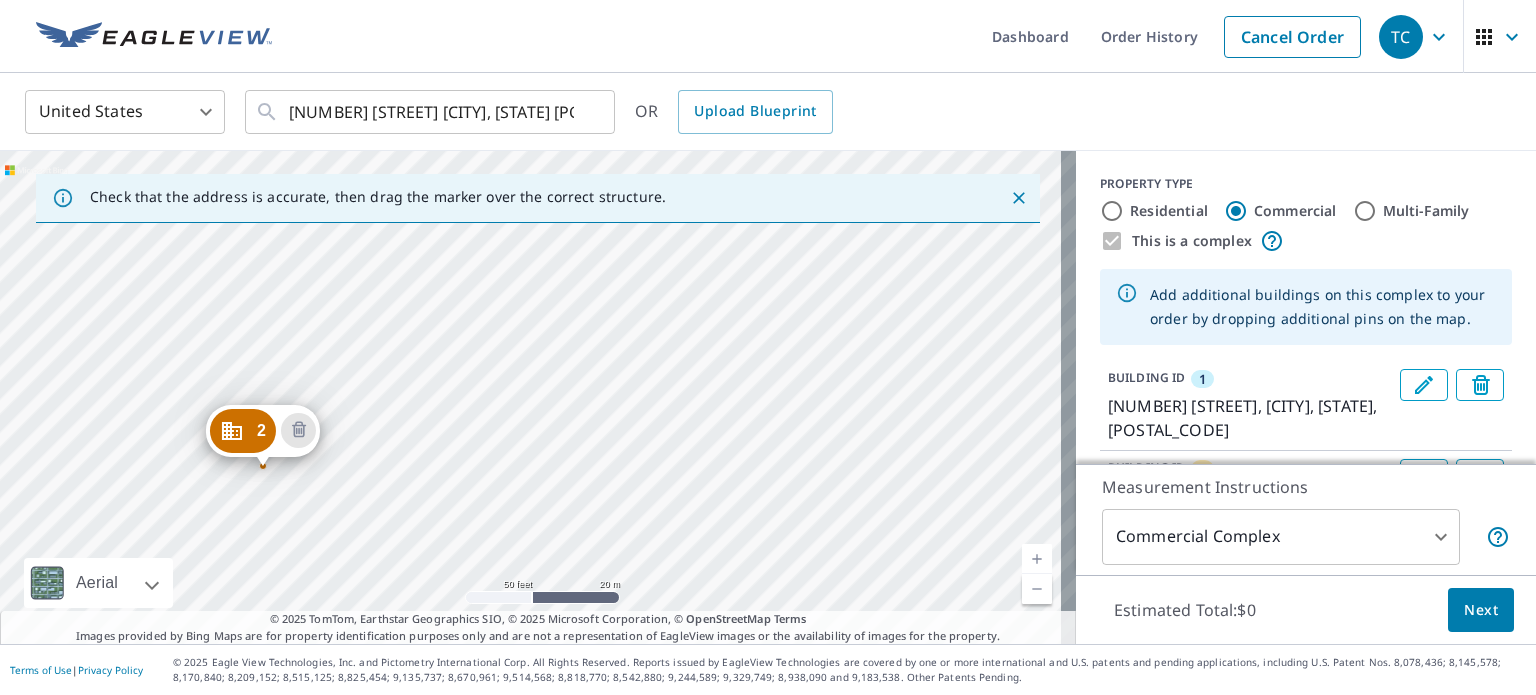 drag, startPoint x: 386, startPoint y: 260, endPoint x: 246, endPoint y: 436, distance: 224.89108 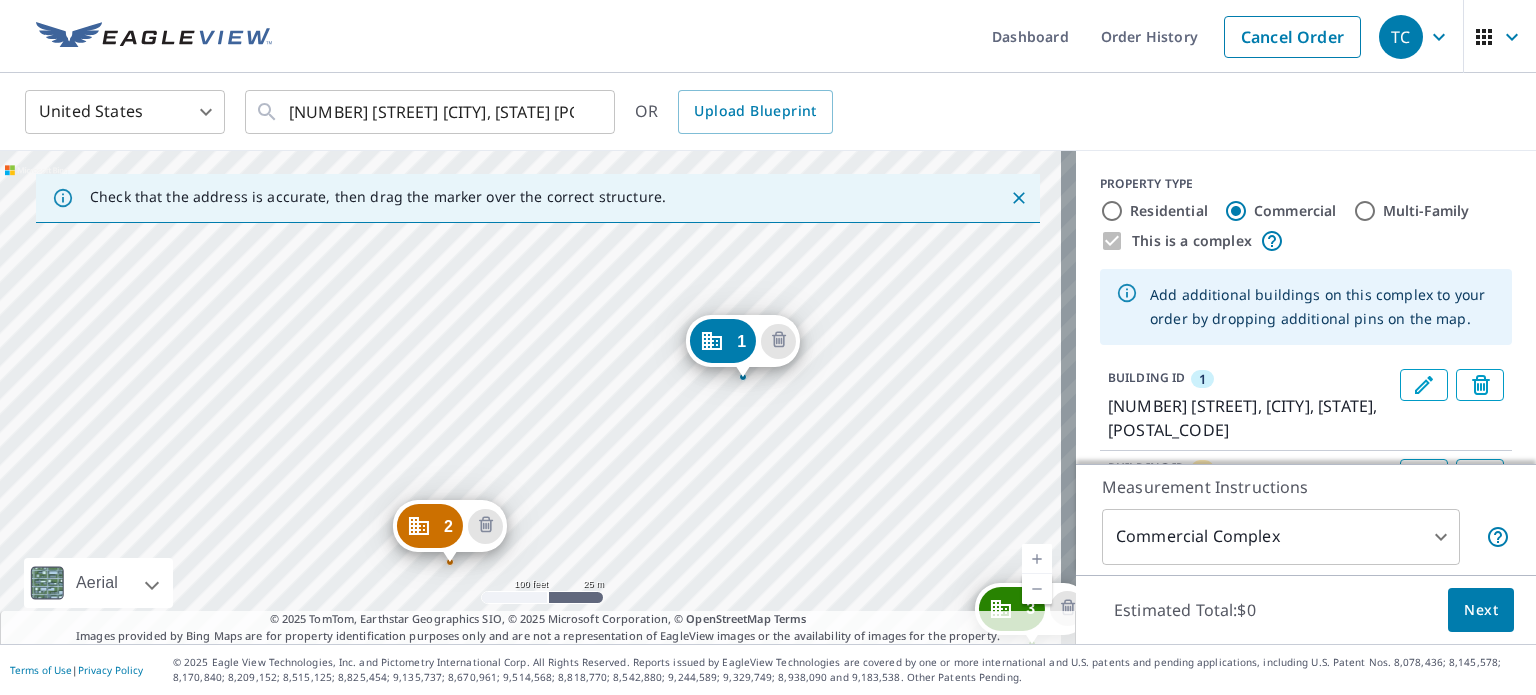 drag, startPoint x: 733, startPoint y: 509, endPoint x: 852, endPoint y: 455, distance: 130.679 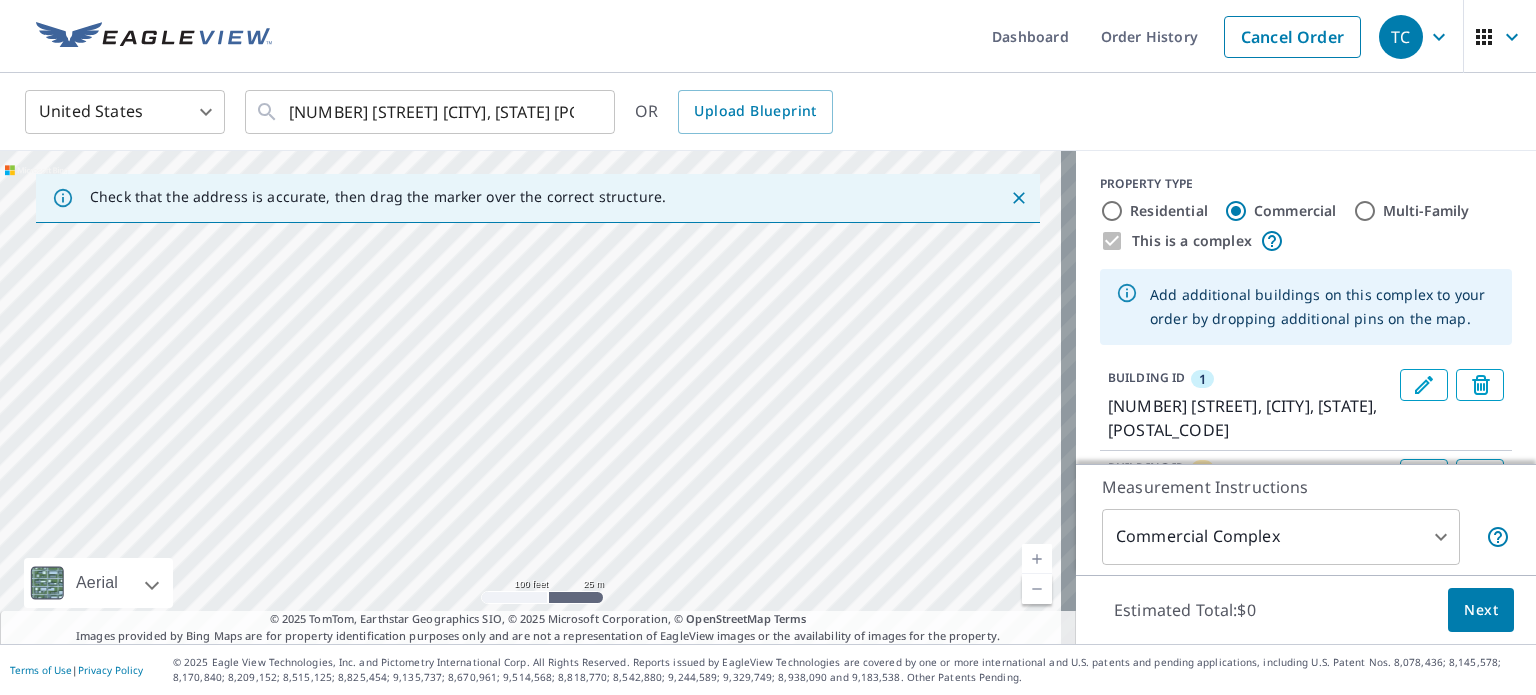 drag, startPoint x: 291, startPoint y: 351, endPoint x: 815, endPoint y: 646, distance: 601.3327 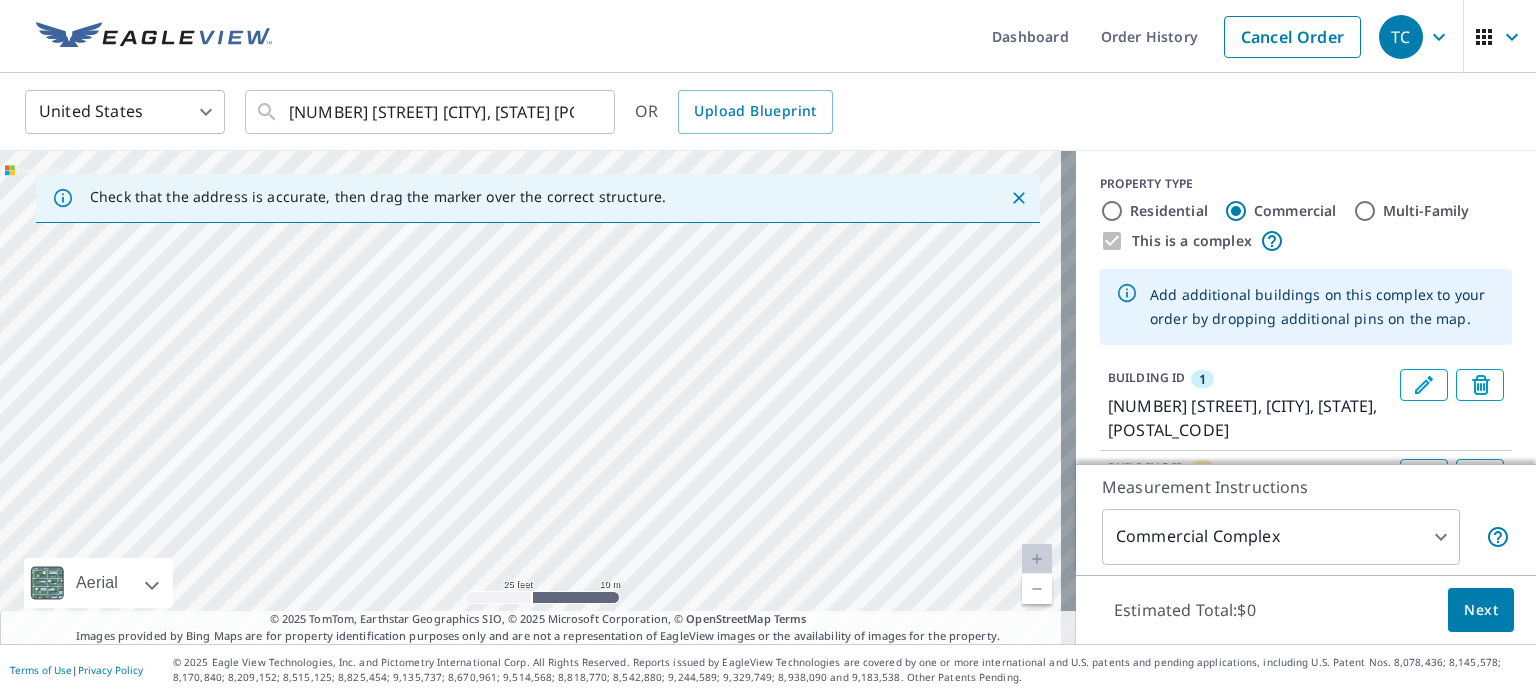click on "2 [NUMBER] [STREET] [CITY], [STATE] [POSTAL_CODE] 3 [NUMBER] [STREET] [CITY], [STATE] [POSTAL_CODE] 1 [NUMBER] [STREET] [CITY], [STATE] [POSTAL_CODE]" at bounding box center (538, 397) 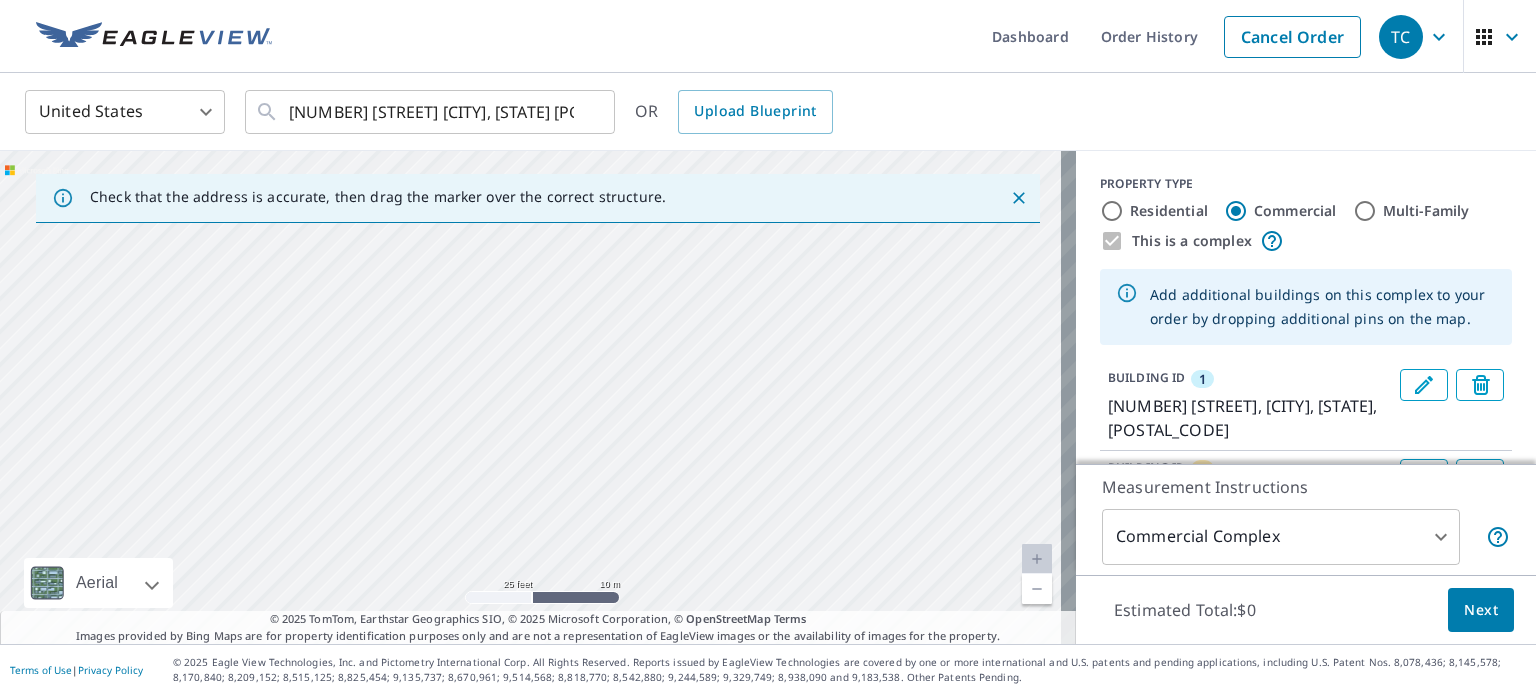 drag, startPoint x: 308, startPoint y: 279, endPoint x: 327, endPoint y: 365, distance: 88.07383 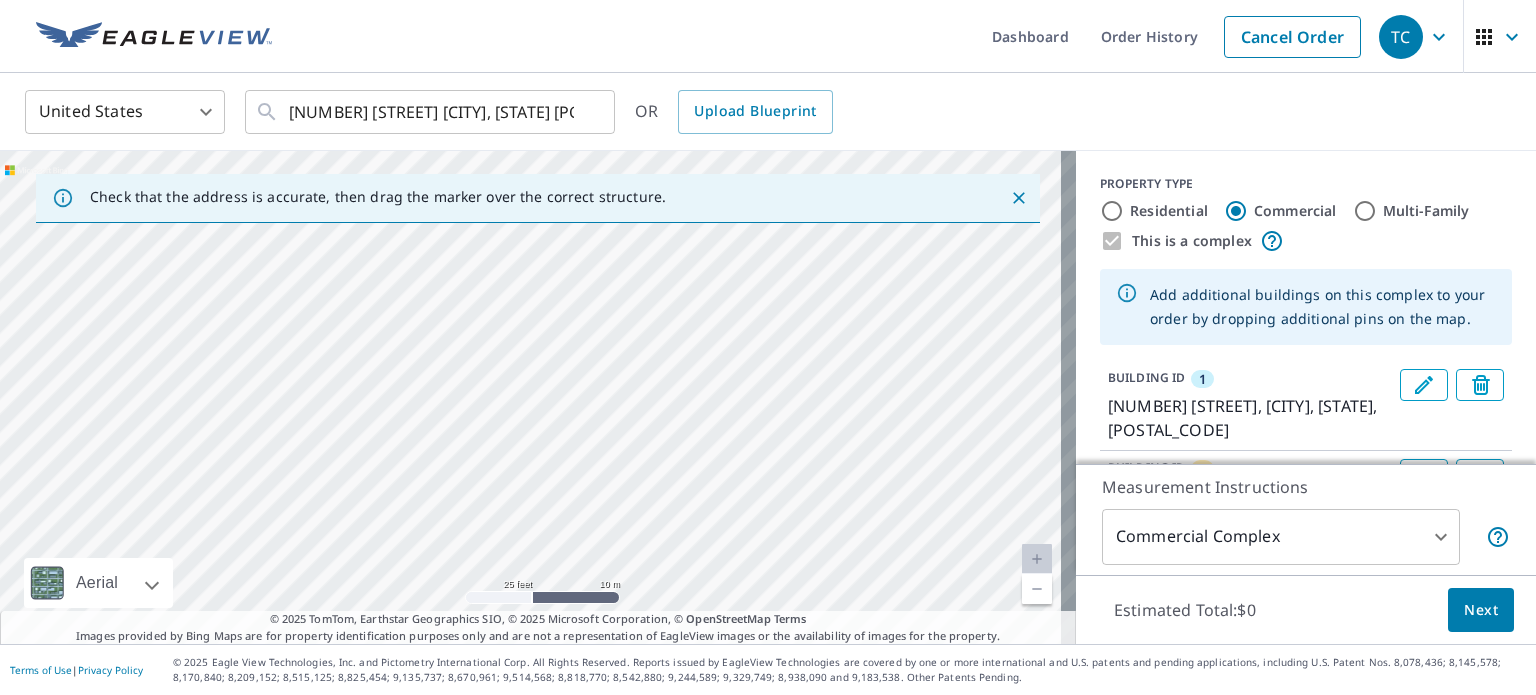 drag, startPoint x: 299, startPoint y: 273, endPoint x: 409, endPoint y: 539, distance: 287.84717 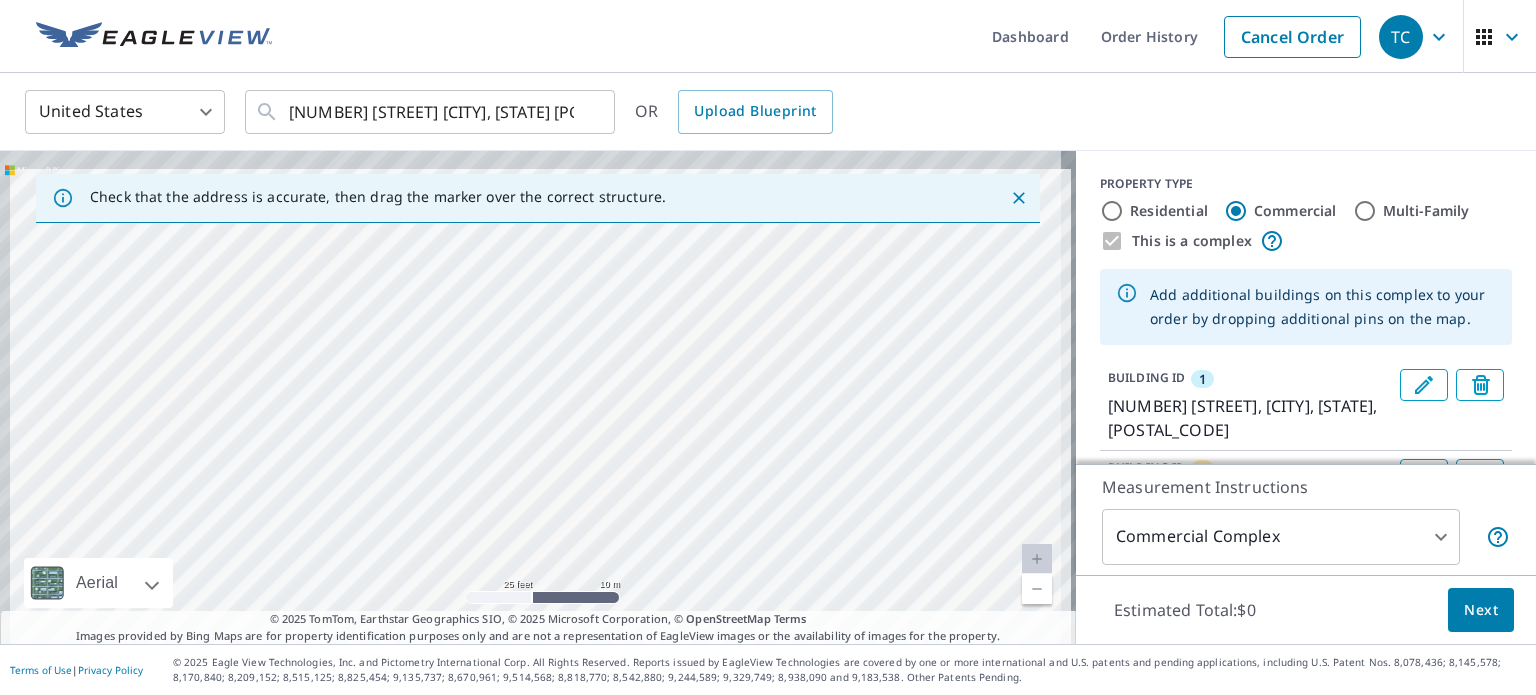 drag, startPoint x: 340, startPoint y: 327, endPoint x: 492, endPoint y: 623, distance: 332.74615 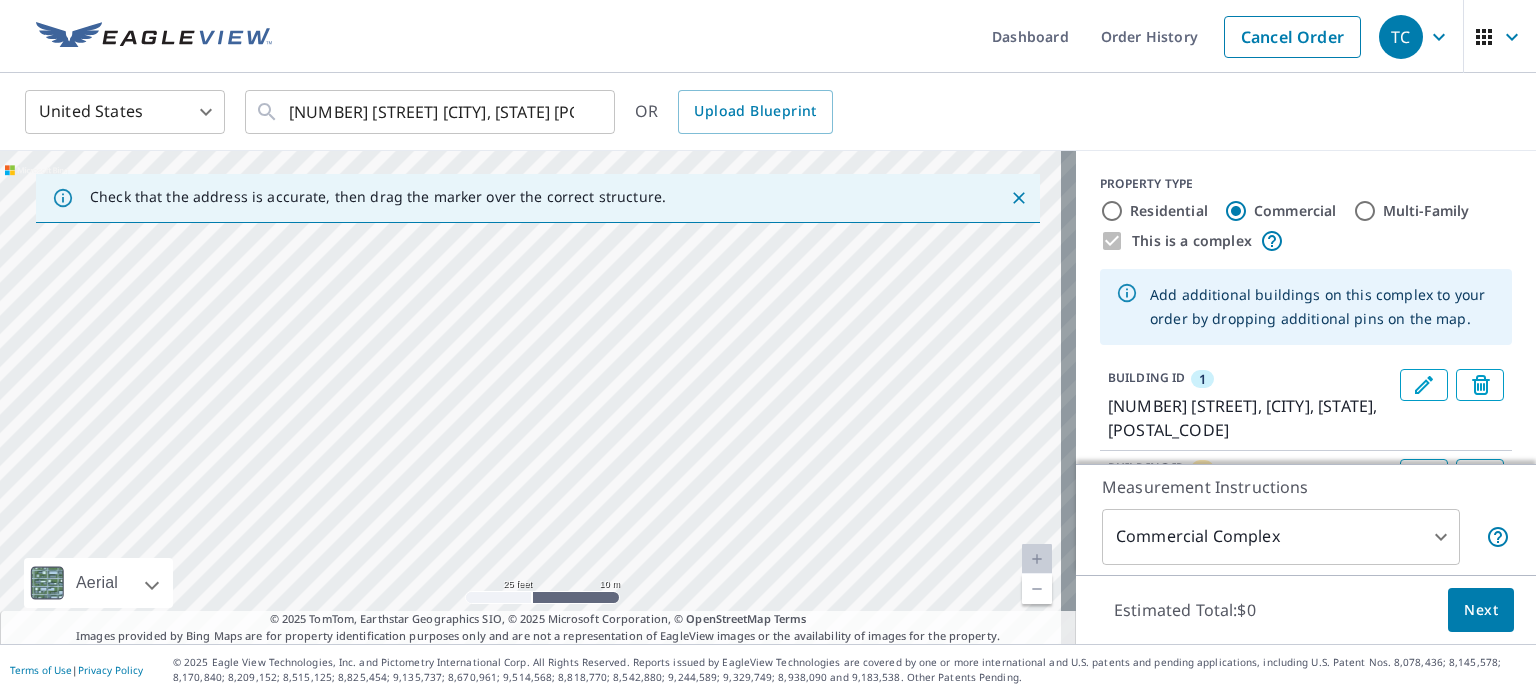 click on "2 [NUMBER] [STREET] [CITY], [STATE] [POSTAL_CODE] 3 [NUMBER] [STREET] [CITY], [STATE] [POSTAL_CODE] 1 [NUMBER] [STREET] [CITY], [STATE] [POSTAL_CODE]" at bounding box center [538, 397] 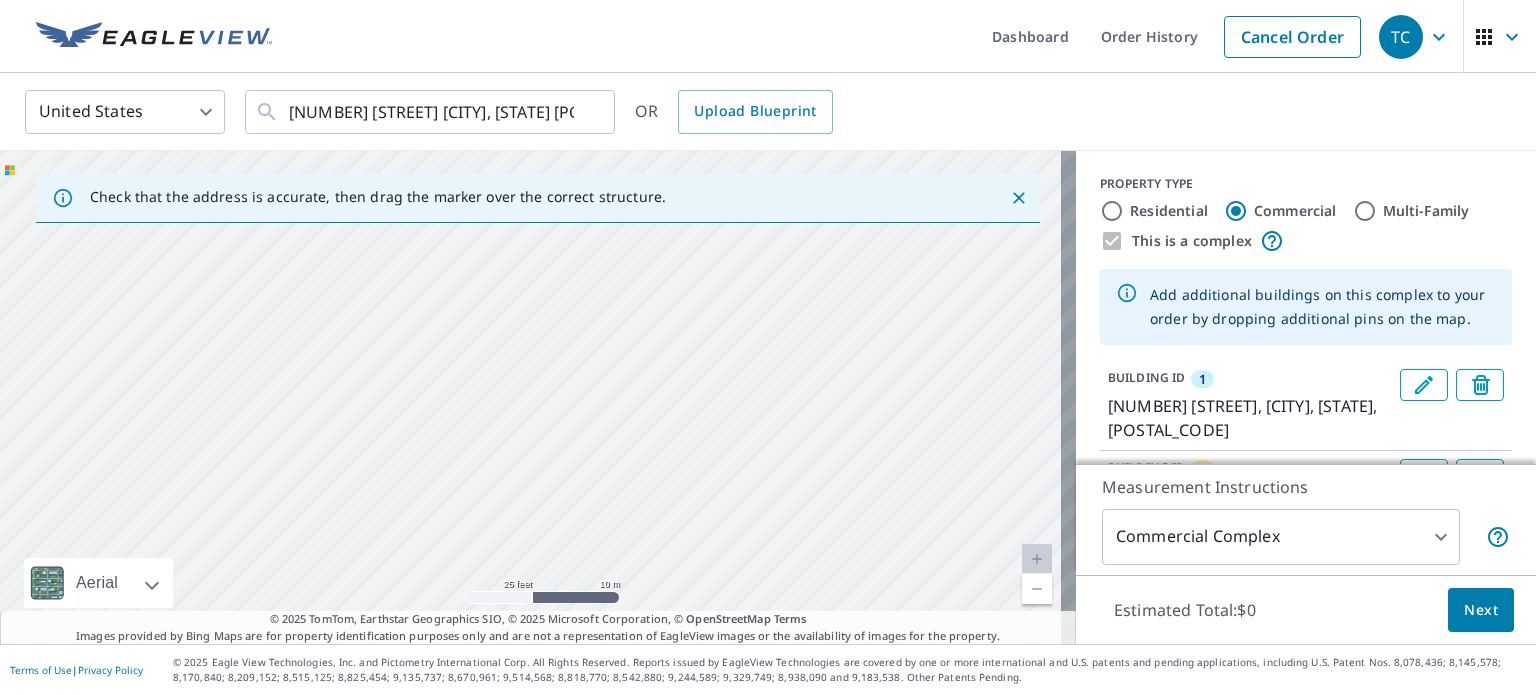 drag, startPoint x: 408, startPoint y: 262, endPoint x: 490, endPoint y: 542, distance: 291.76016 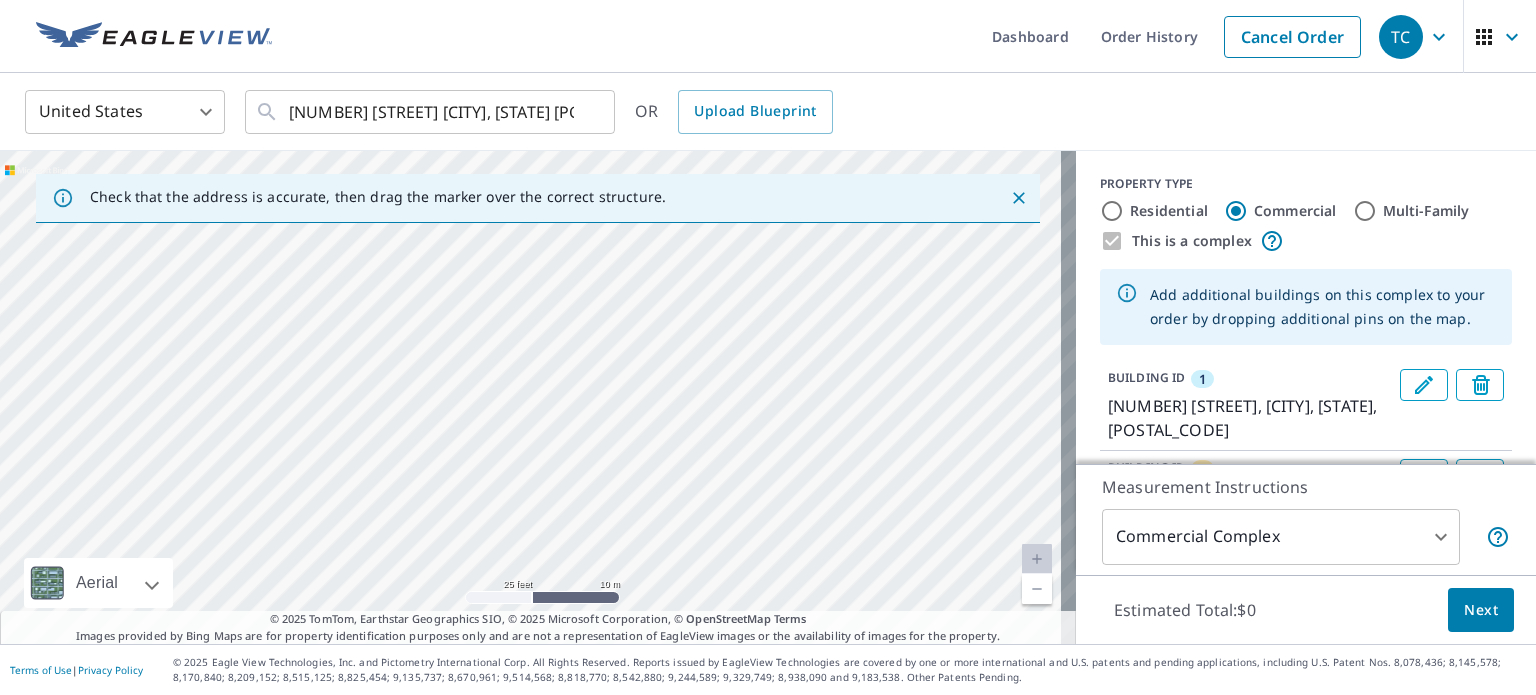 drag, startPoint x: 407, startPoint y: 323, endPoint x: 800, endPoint y: 547, distance: 452.35495 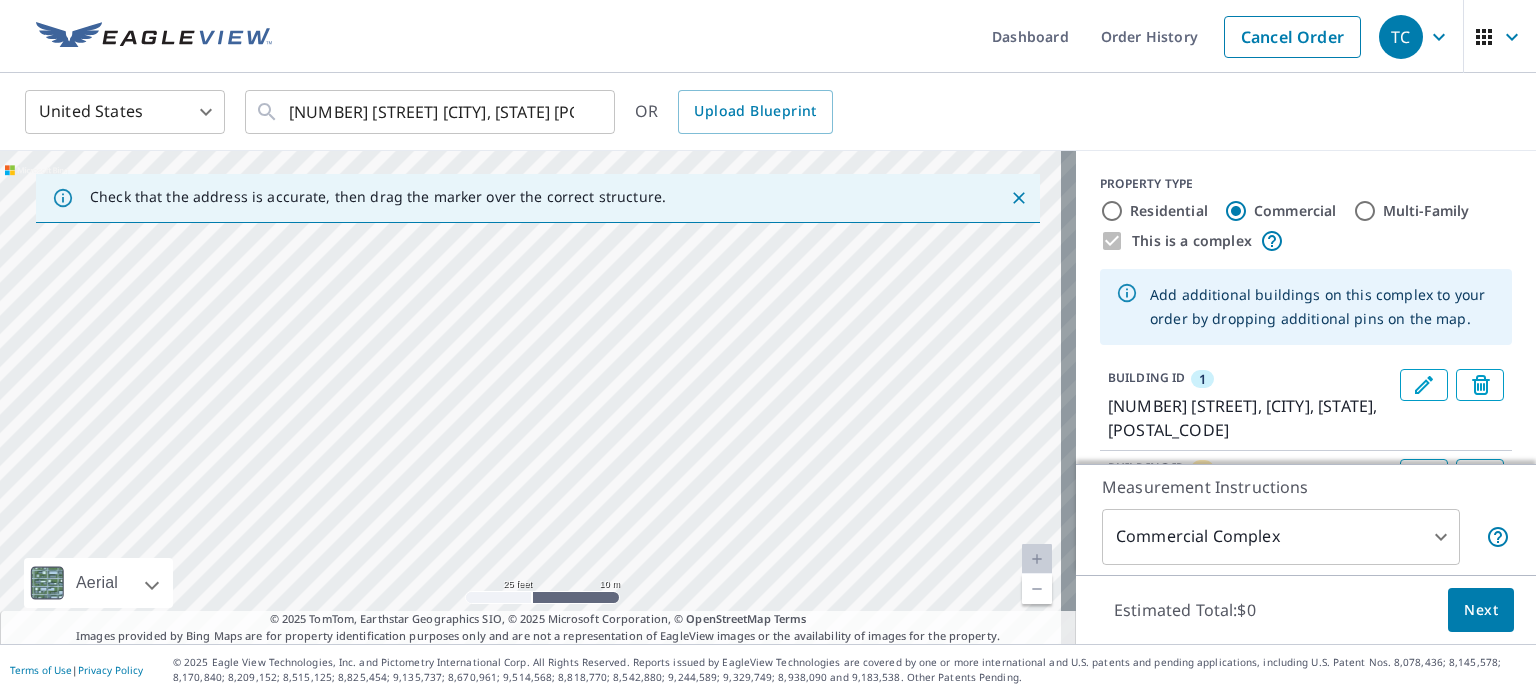 drag, startPoint x: 278, startPoint y: 375, endPoint x: 812, endPoint y: 496, distance: 547.53723 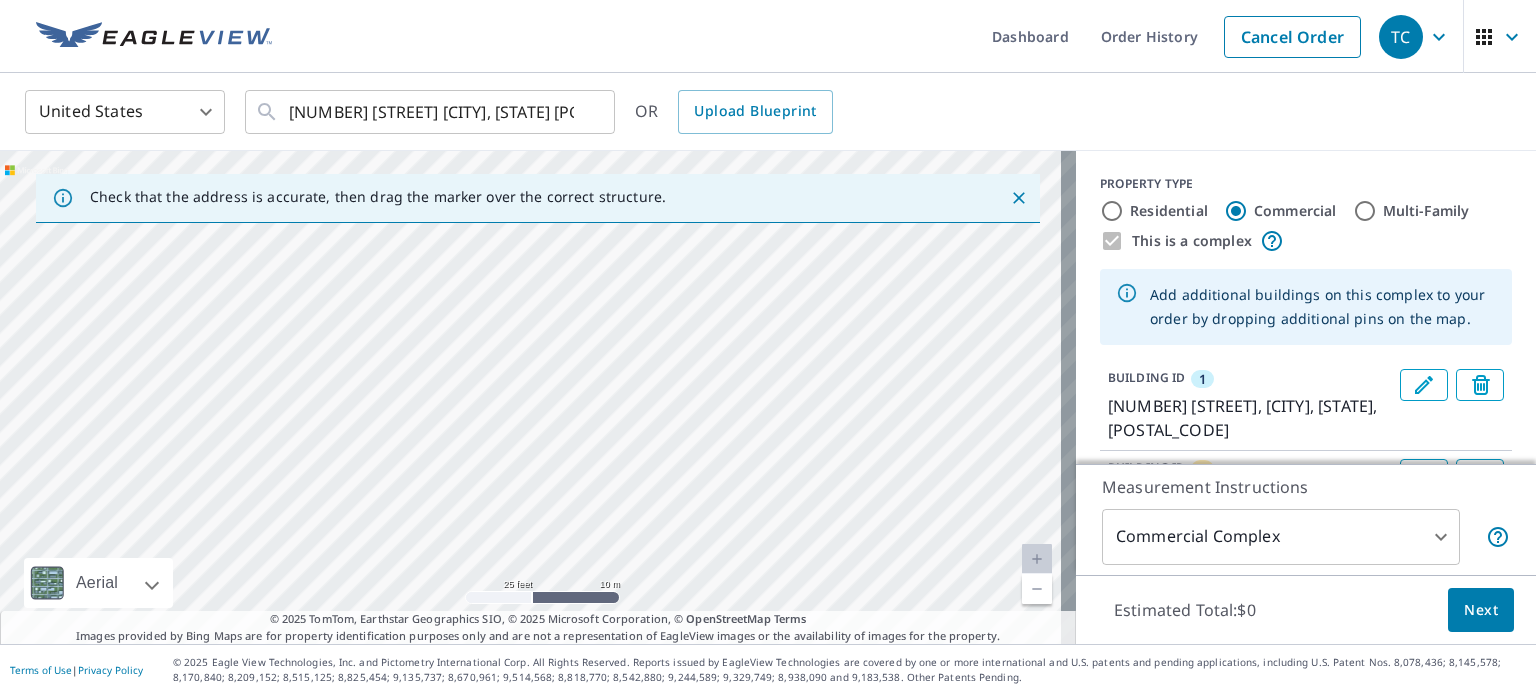 drag, startPoint x: 446, startPoint y: 526, endPoint x: 490, endPoint y: 479, distance: 64.381676 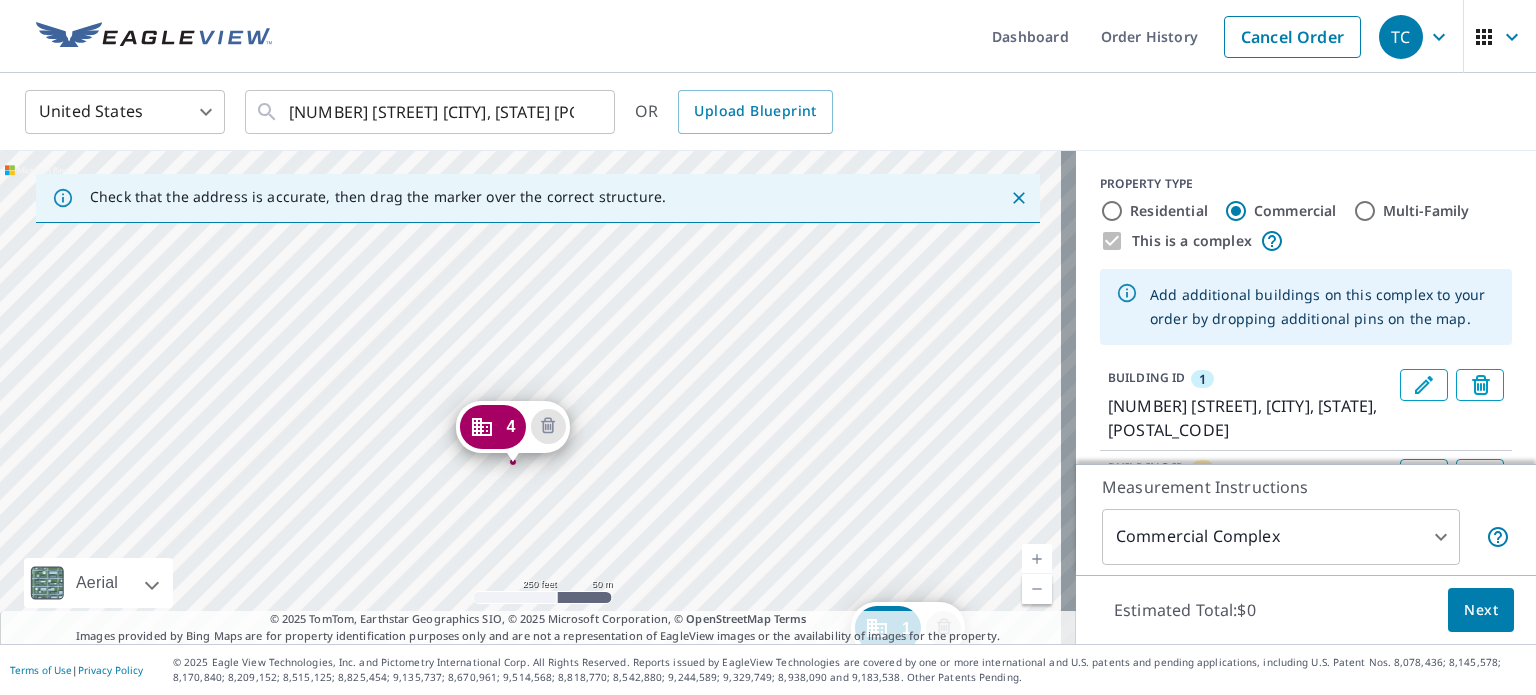 drag, startPoint x: 424, startPoint y: 381, endPoint x: 512, endPoint y: 534, distance: 176.50212 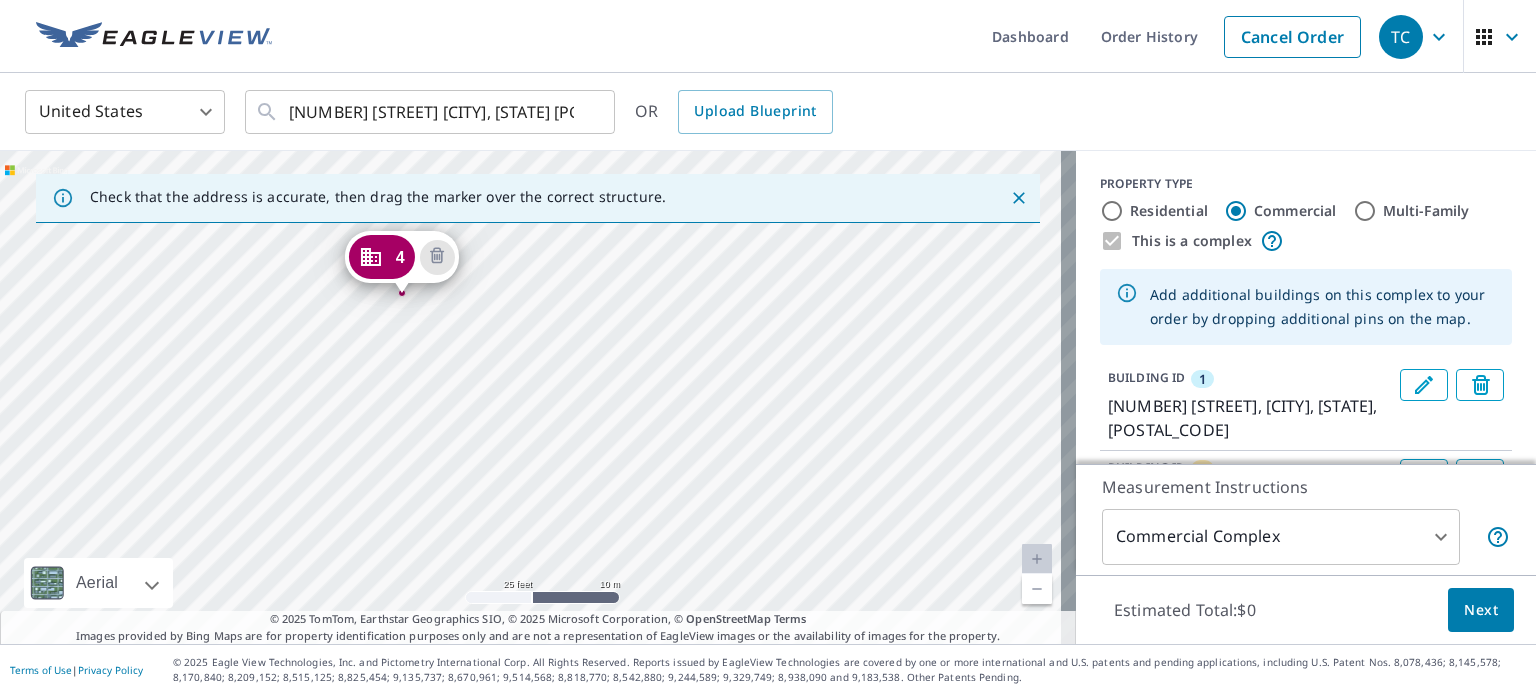 drag, startPoint x: 373, startPoint y: 380, endPoint x: 338, endPoint y: 460, distance: 87.32124 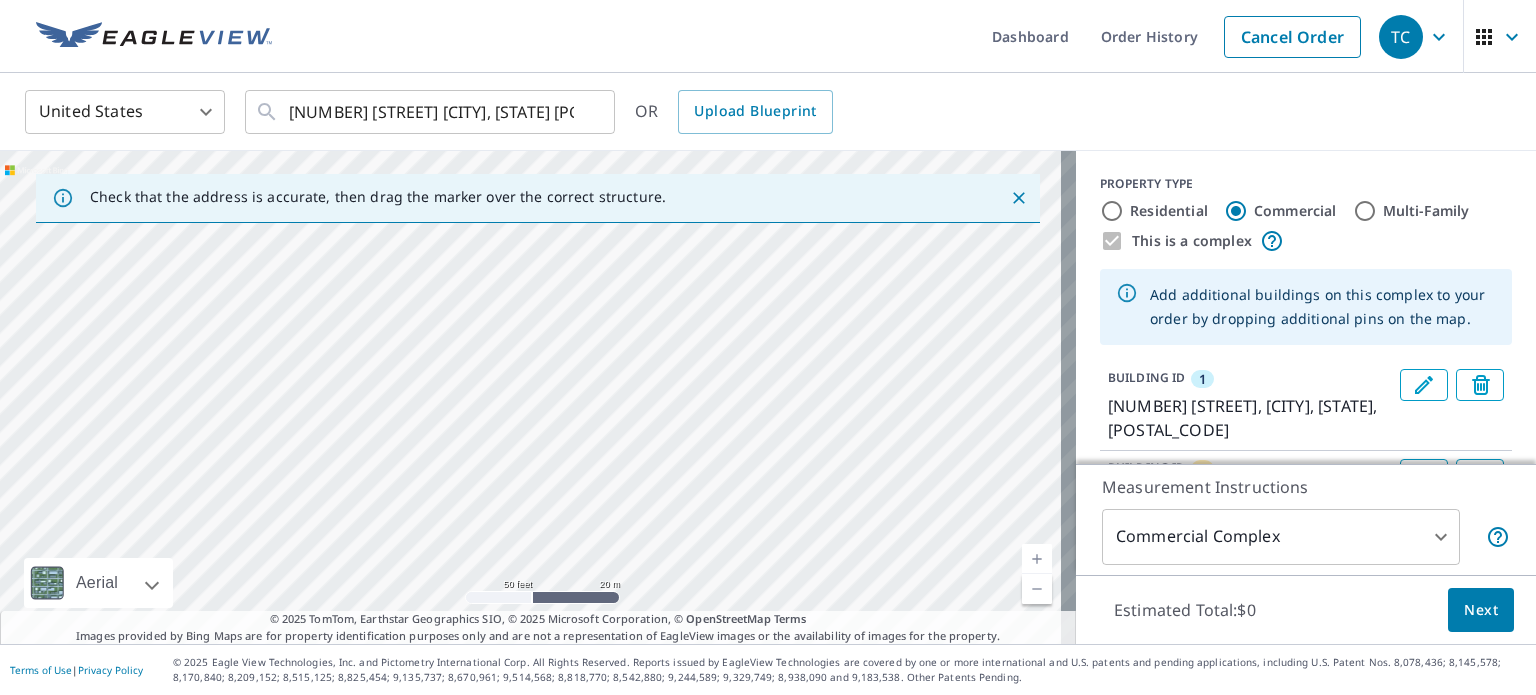 drag, startPoint x: 658, startPoint y: 241, endPoint x: 488, endPoint y: 631, distance: 425.44095 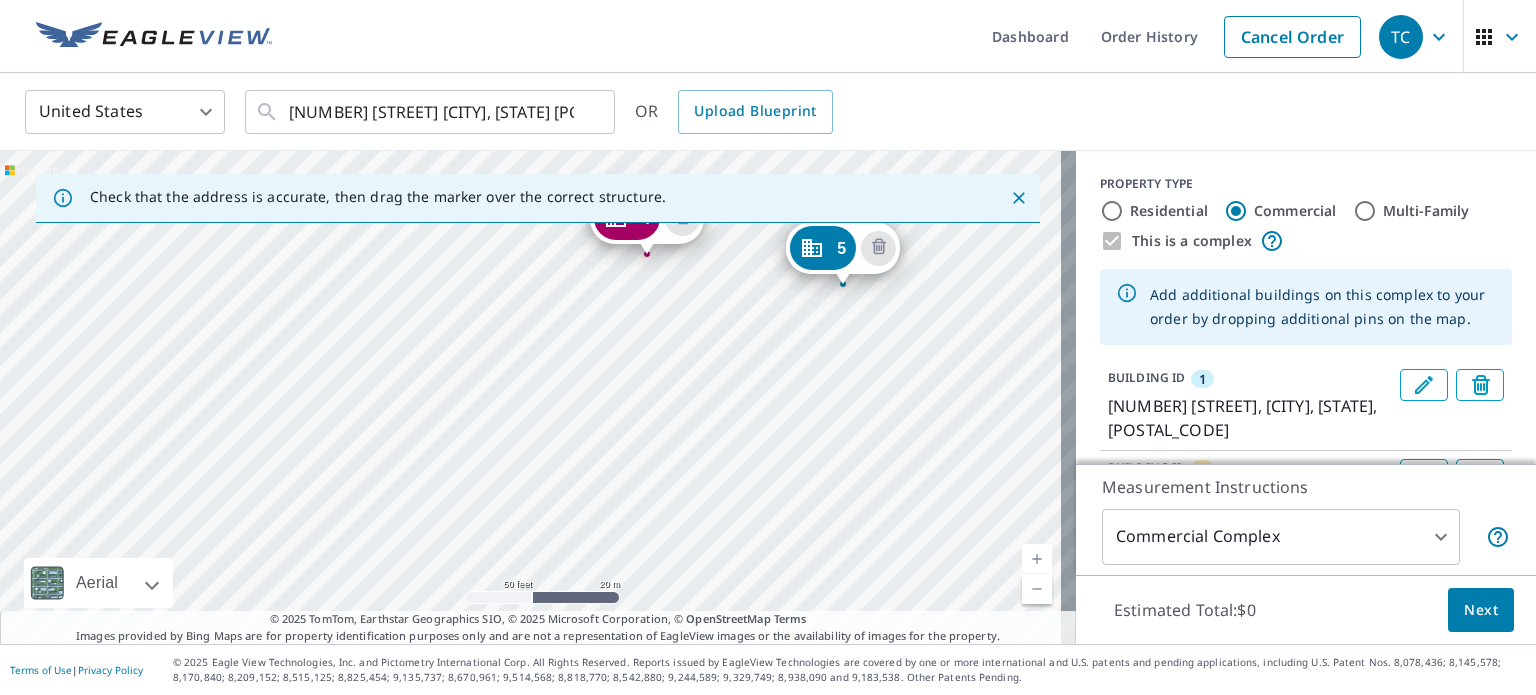 drag, startPoint x: 496, startPoint y: 332, endPoint x: 507, endPoint y: 515, distance: 183.3303 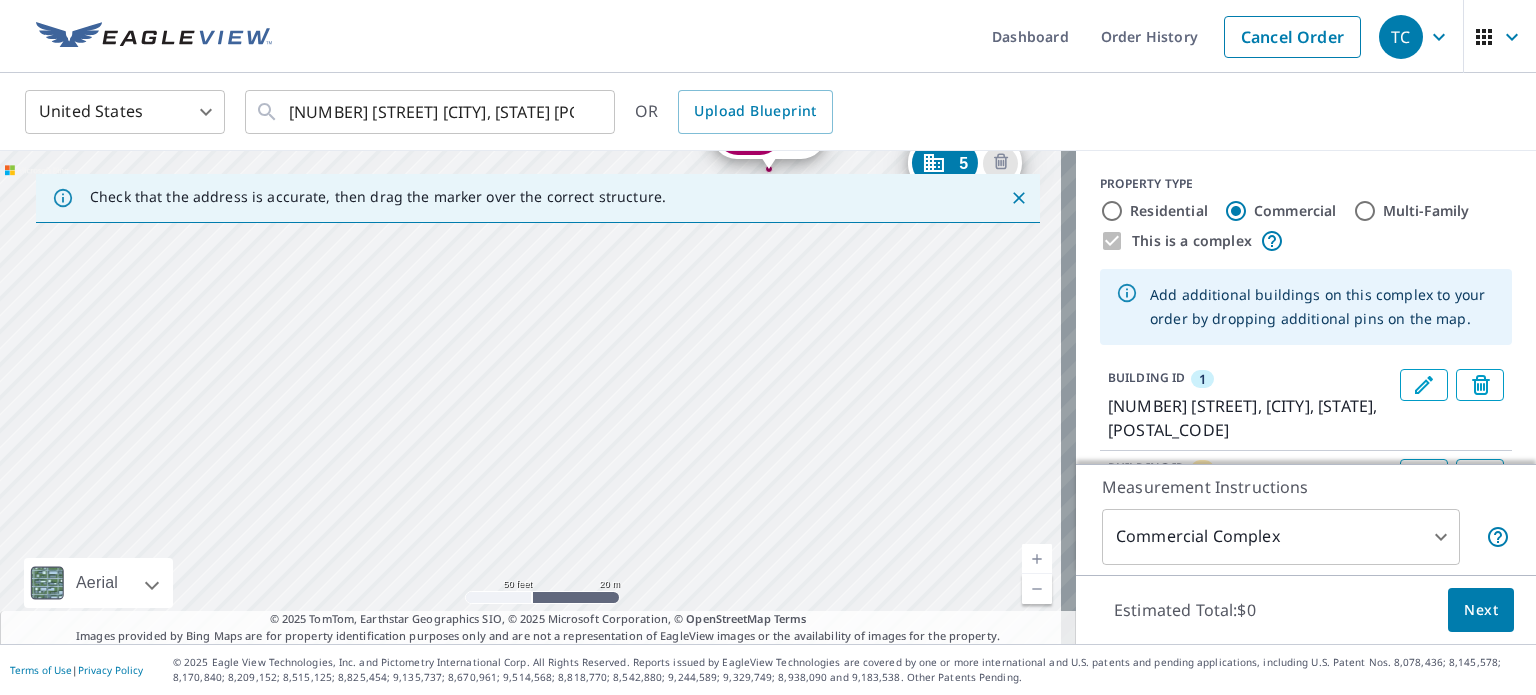 drag, startPoint x: 563, startPoint y: 491, endPoint x: 738, endPoint y: 402, distance: 196.33136 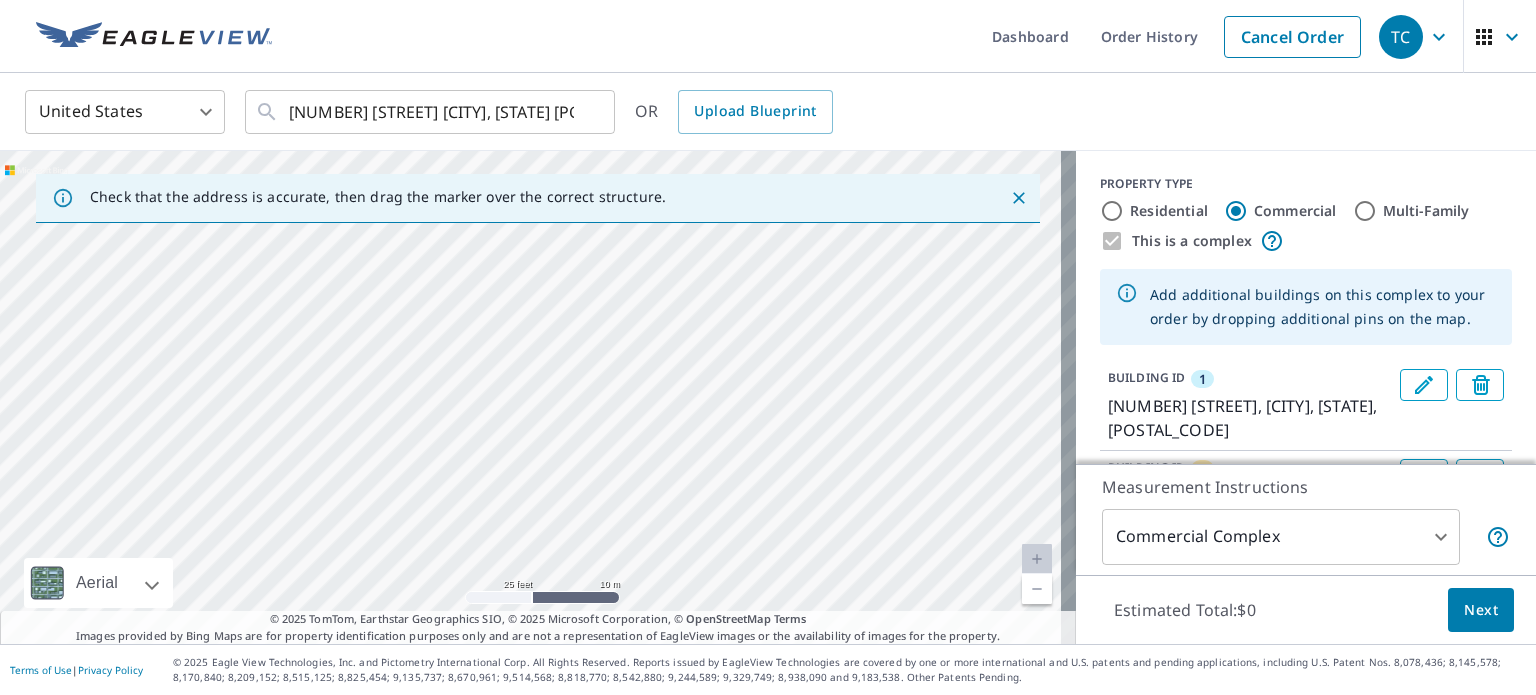 drag, startPoint x: 325, startPoint y: 523, endPoint x: 641, endPoint y: 510, distance: 316.2673 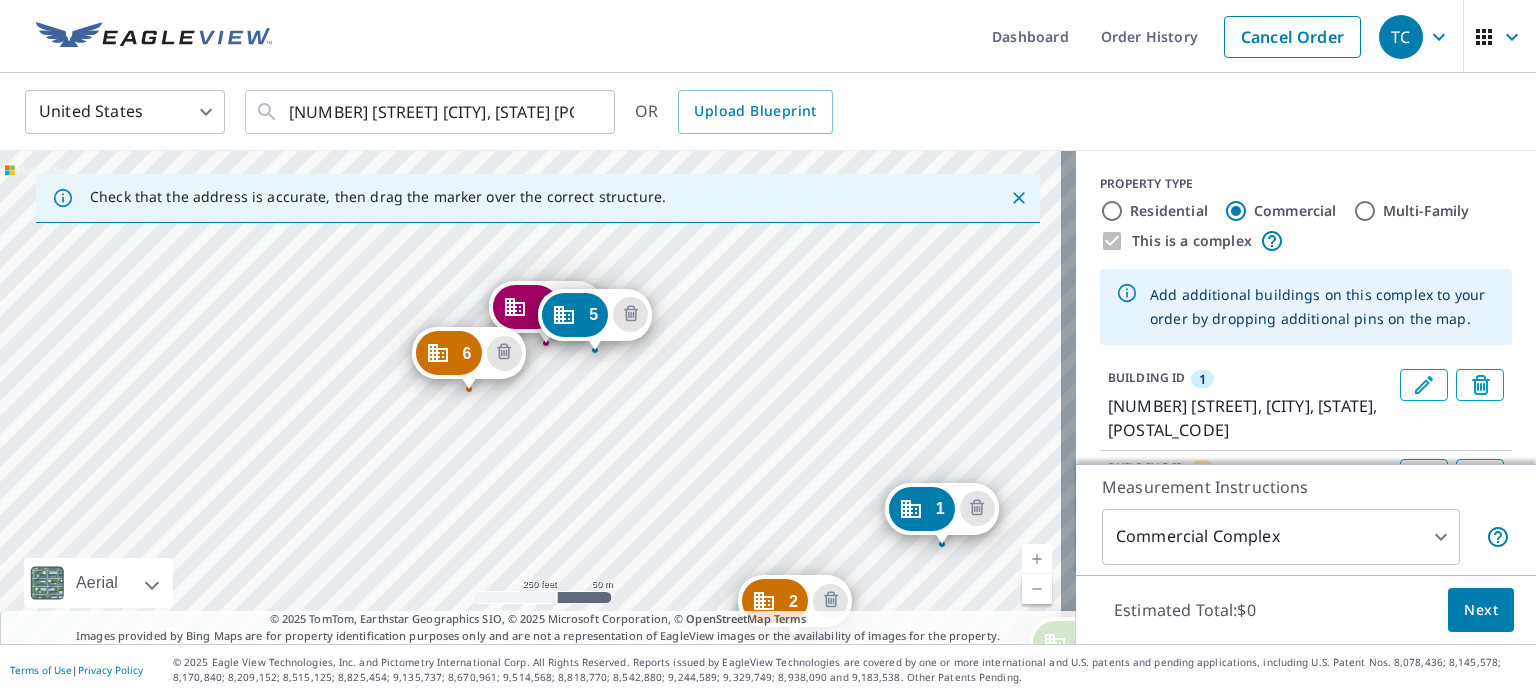 drag, startPoint x: 408, startPoint y: 363, endPoint x: 536, endPoint y: 474, distance: 169.4255 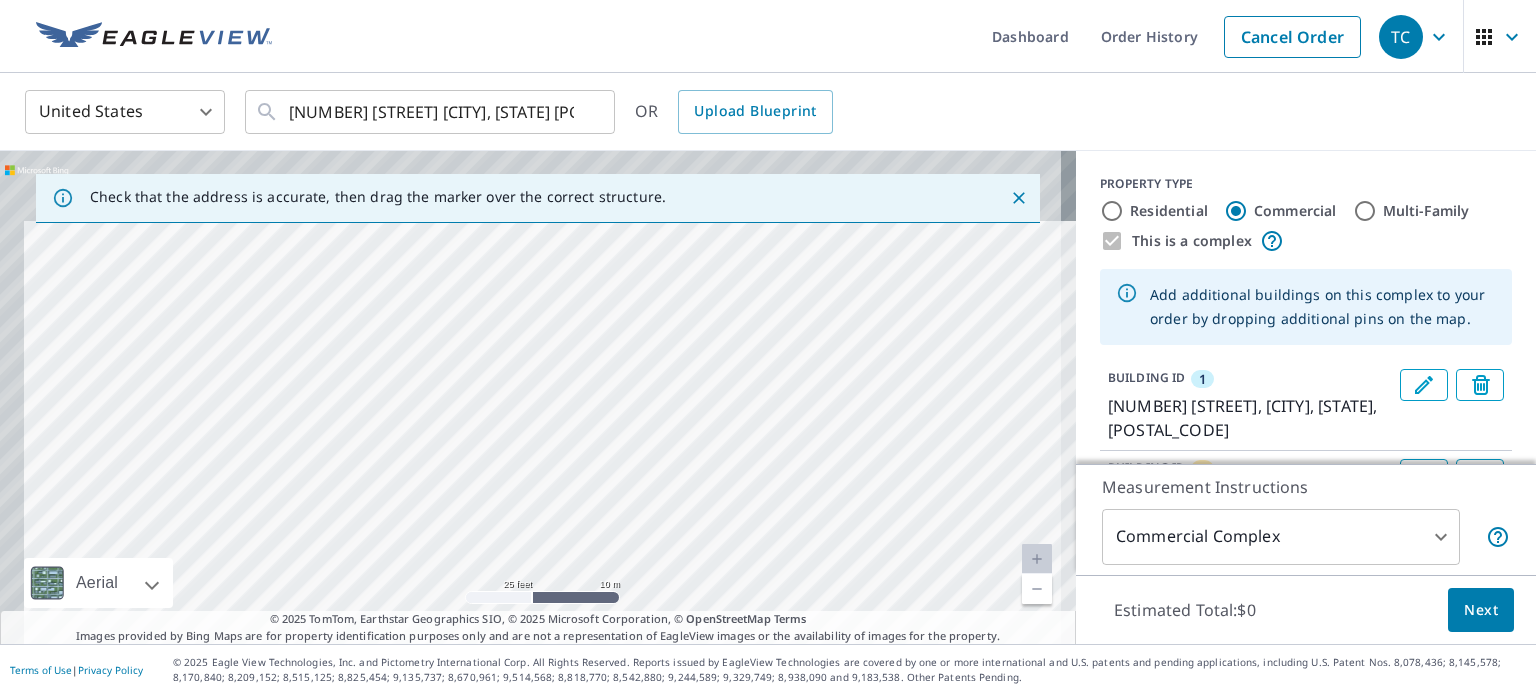 drag, startPoint x: 424, startPoint y: 357, endPoint x: 528, endPoint y: 742, distance: 398.79944 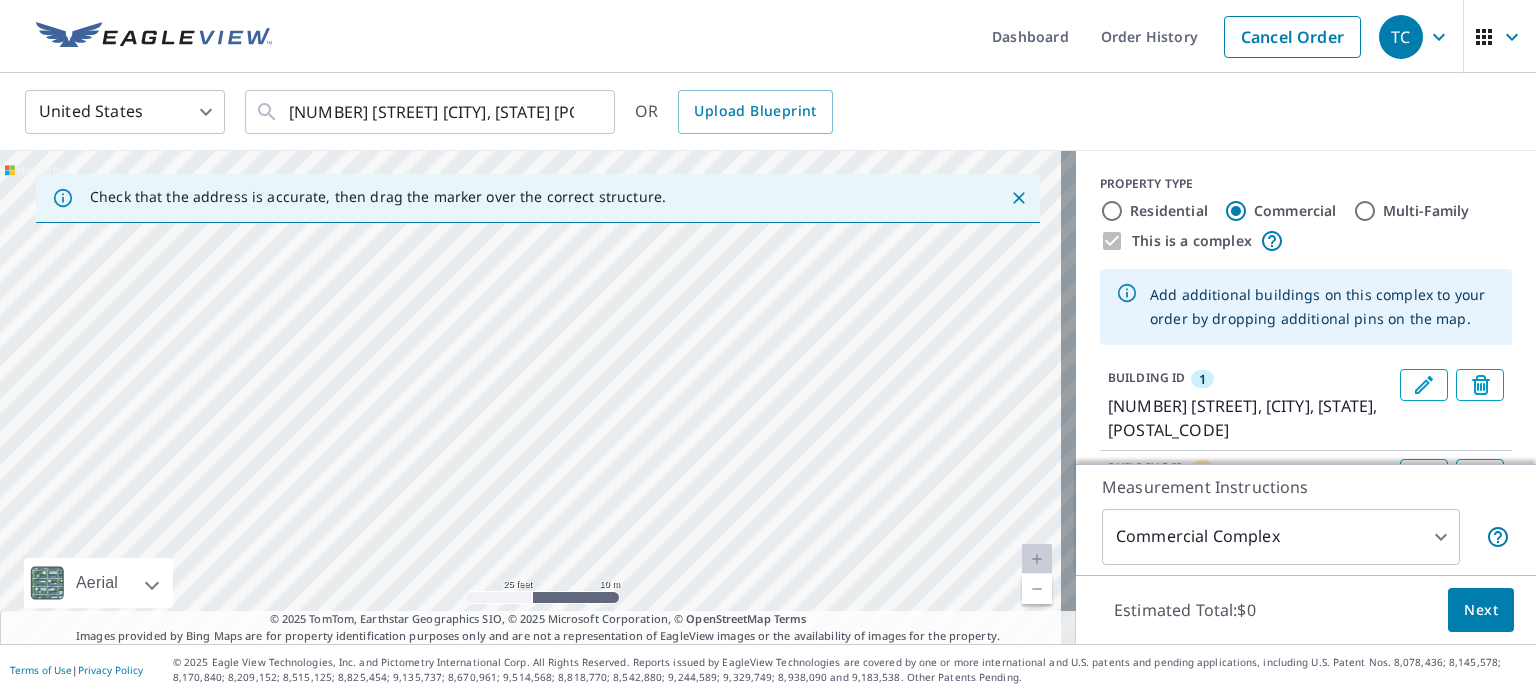 click on "2 [NUMBER] [STREET] [CITY], [STATE] [POSTAL_CODE] 3 [NUMBER] [STREET] [CITY], [STATE] [POSTAL_CODE] 4 [NUMBER] [STREET] [CITY], [STATE] [POSTAL_CODE] 5 [NUMBER] [STREET] [CITY], [STATE] [POSTAL_CODE] 6 [NUMBER] [STREET] [CITY], [STATE] [POSTAL_CODE] 1 [NUMBER] [STREET] [CITY], [STATE] [POSTAL_CODE]" at bounding box center (538, 397) 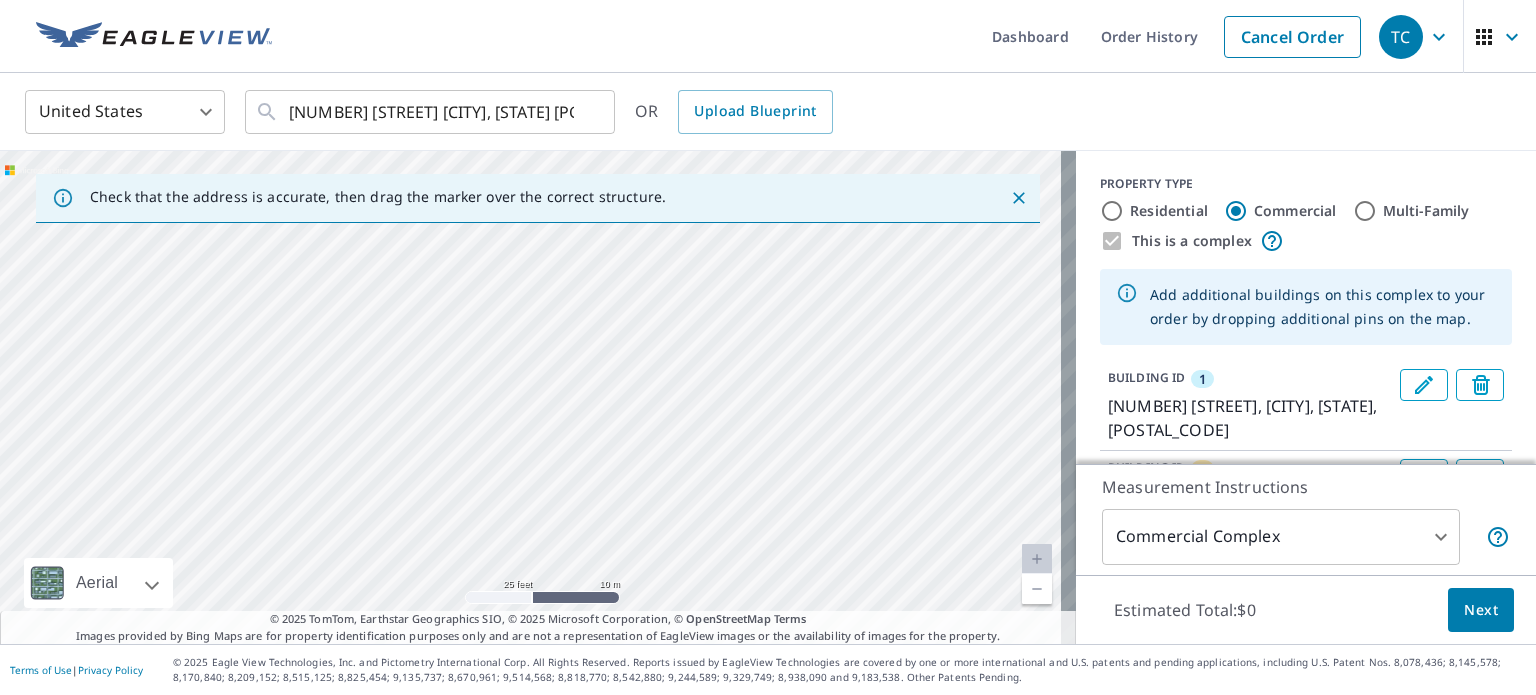 drag, startPoint x: 285, startPoint y: 291, endPoint x: 257, endPoint y: 603, distance: 313.25388 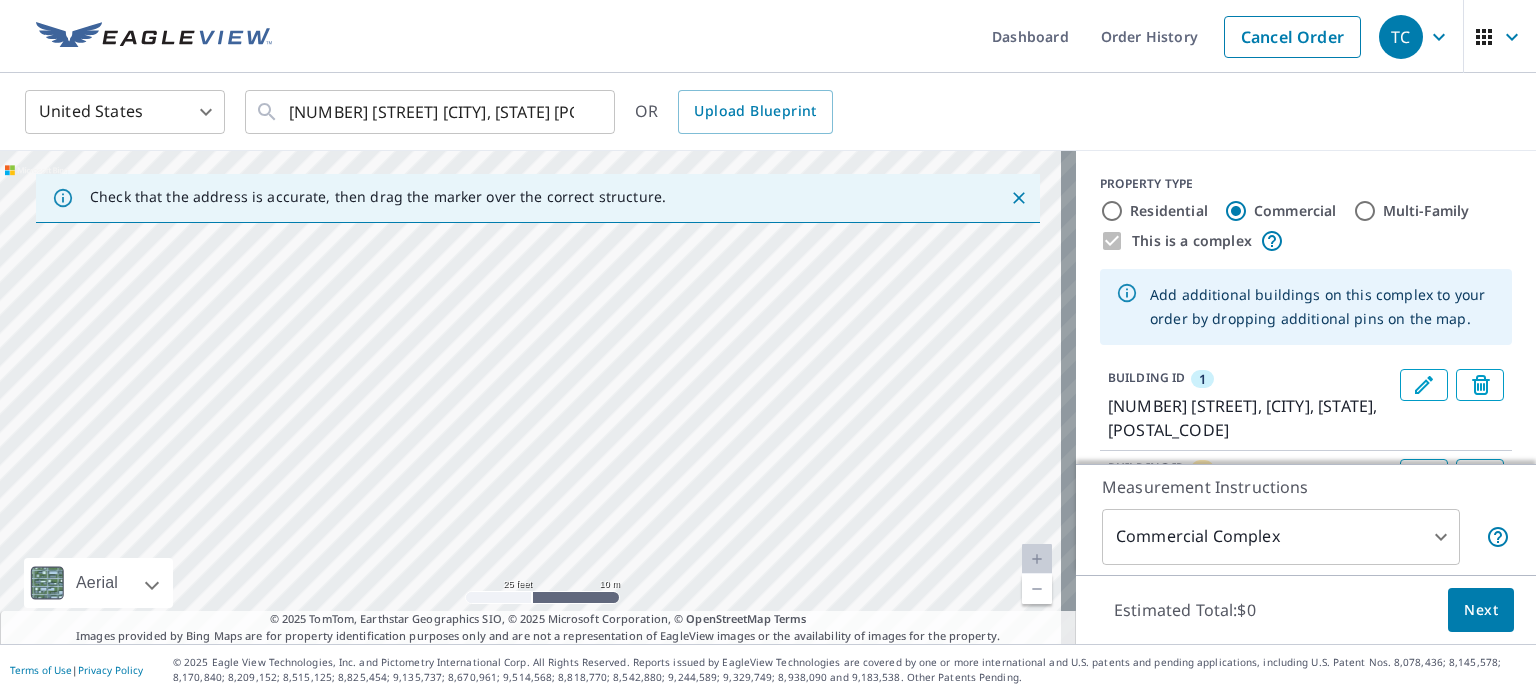 drag, startPoint x: 106, startPoint y: 360, endPoint x: 276, endPoint y: 571, distance: 270.9631 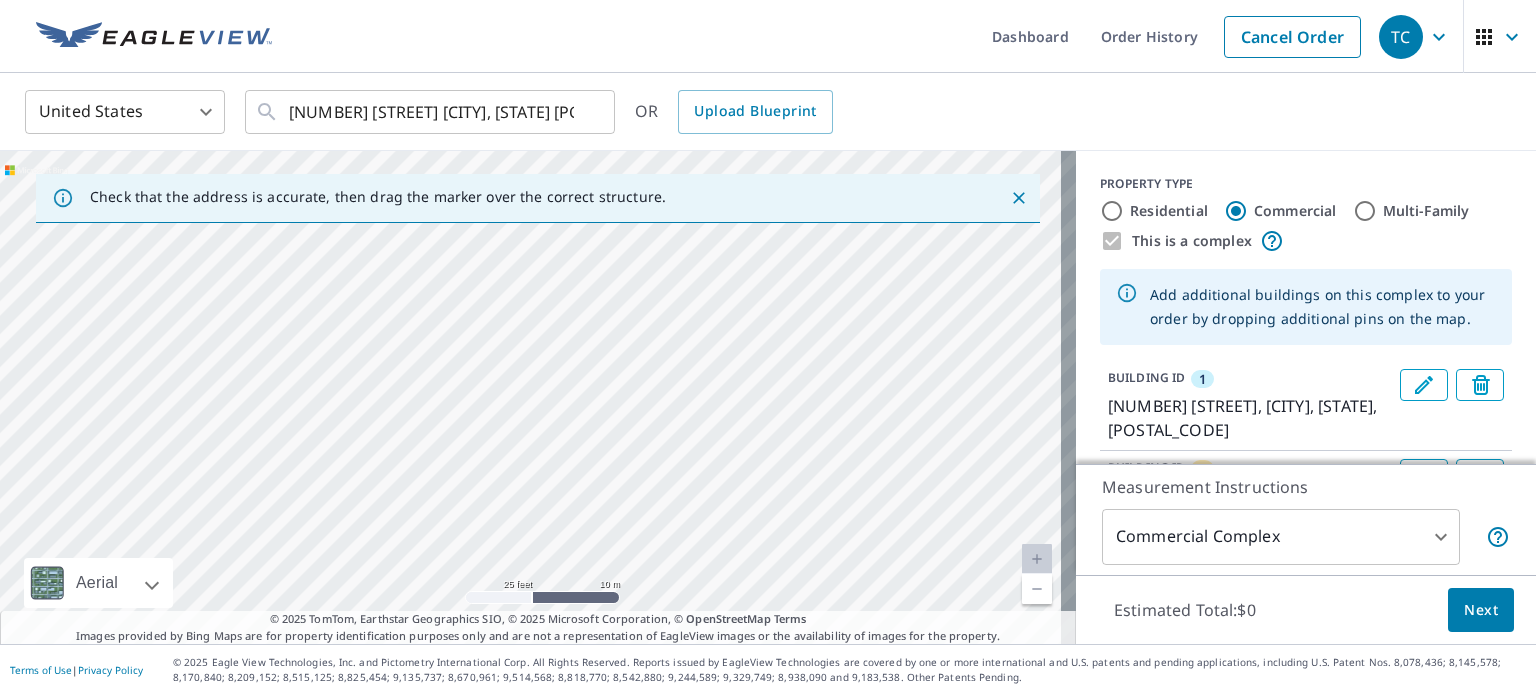 click on "2 [NUMBER] [STREET] [CITY], [STATE] [POSTAL_CODE] 3 [NUMBER] [STREET] [CITY], [STATE] [POSTAL_CODE] 4 [NUMBER] [STREET] [CITY], [STATE] [POSTAL_CODE] 5 [NUMBER] [STREET] [CITY], [STATE] [POSTAL_CODE] 6 [NUMBER] [STREET] [CITY], [STATE] [POSTAL_CODE] 1 [NUMBER] [STREET] [CITY], [STATE] [POSTAL_CODE]" at bounding box center (538, 397) 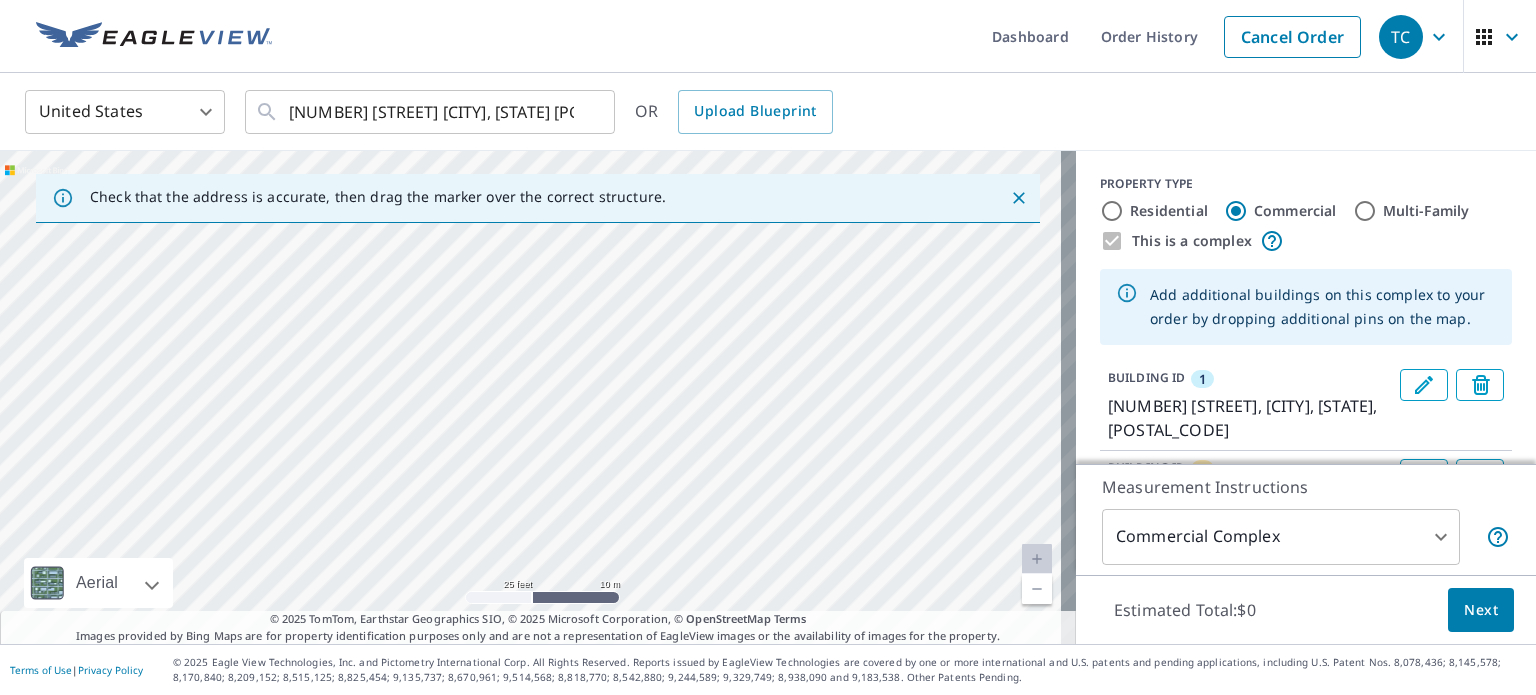 drag, startPoint x: 232, startPoint y: 399, endPoint x: 388, endPoint y: 201, distance: 252.07141 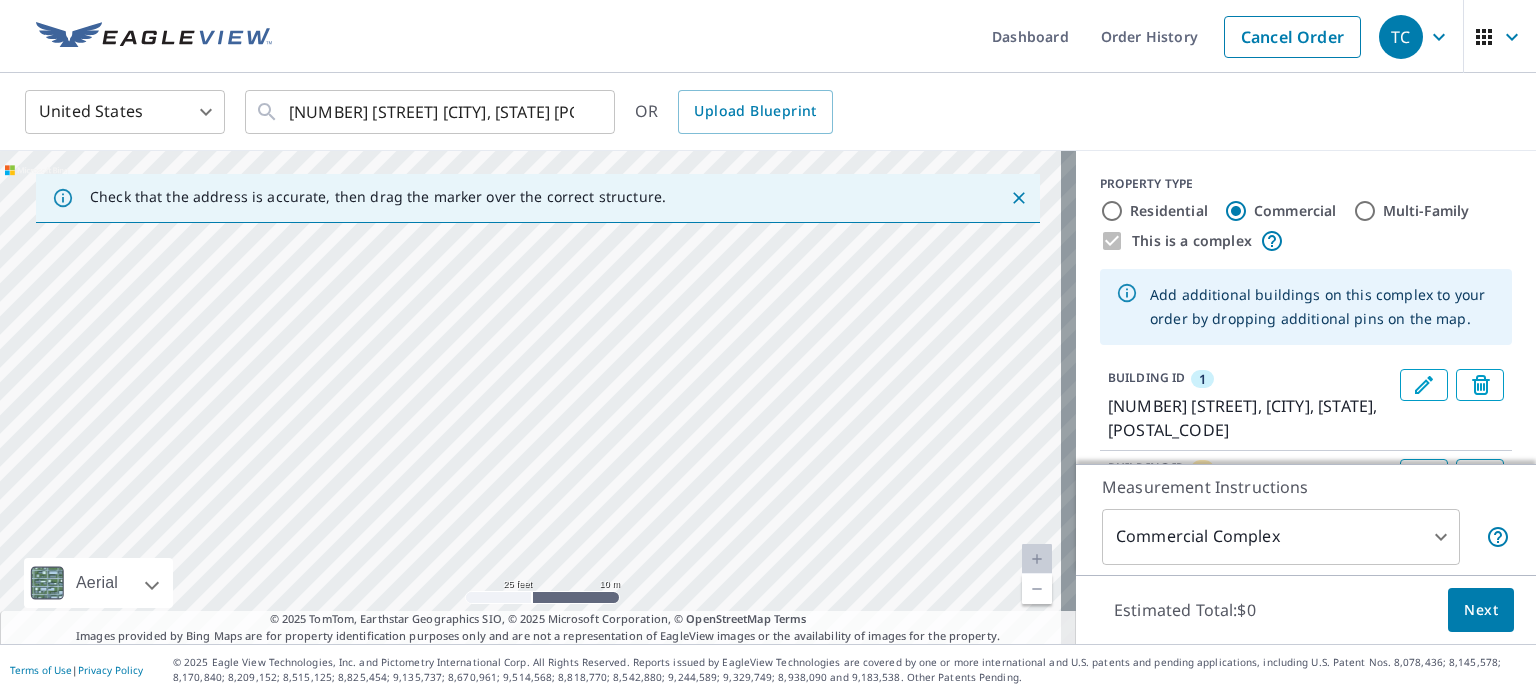 click on "2 [NUMBER] [STREET] [CITY], [STATE] [POSTAL_CODE] 3 [NUMBER] [STREET] [CITY], [STATE] [POSTAL_CODE] 4 [NUMBER] [STREET] [CITY], [STATE] [POSTAL_CODE] 5 [NUMBER] [STREET] [CITY], [STATE] [POSTAL_CODE] 6 [NUMBER] [STREET] [CITY], [STATE] [POSTAL_CODE] 1 [NUMBER] [STREET] [CITY], [STATE] [POSTAL_CODE]" at bounding box center [538, 397] 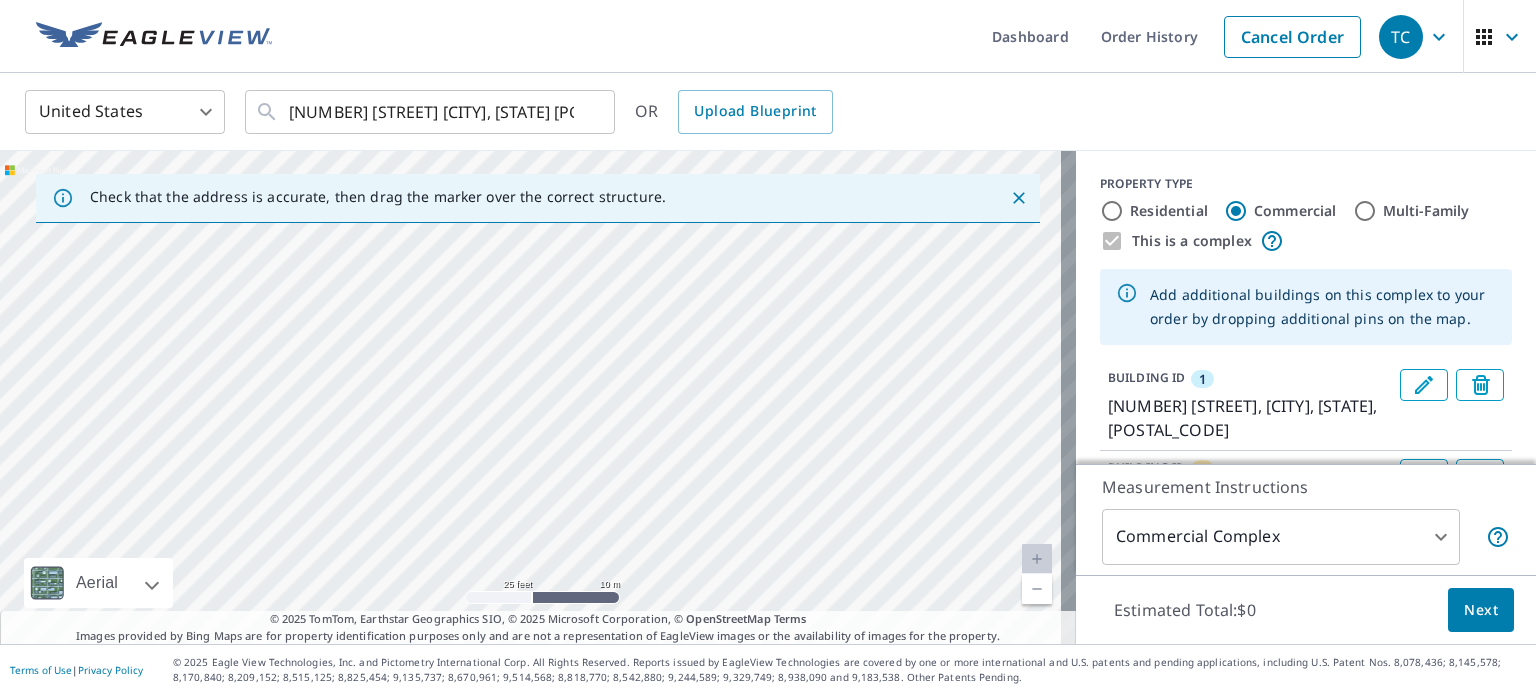 drag, startPoint x: 976, startPoint y: 295, endPoint x: 605, endPoint y: 617, distance: 491.2484 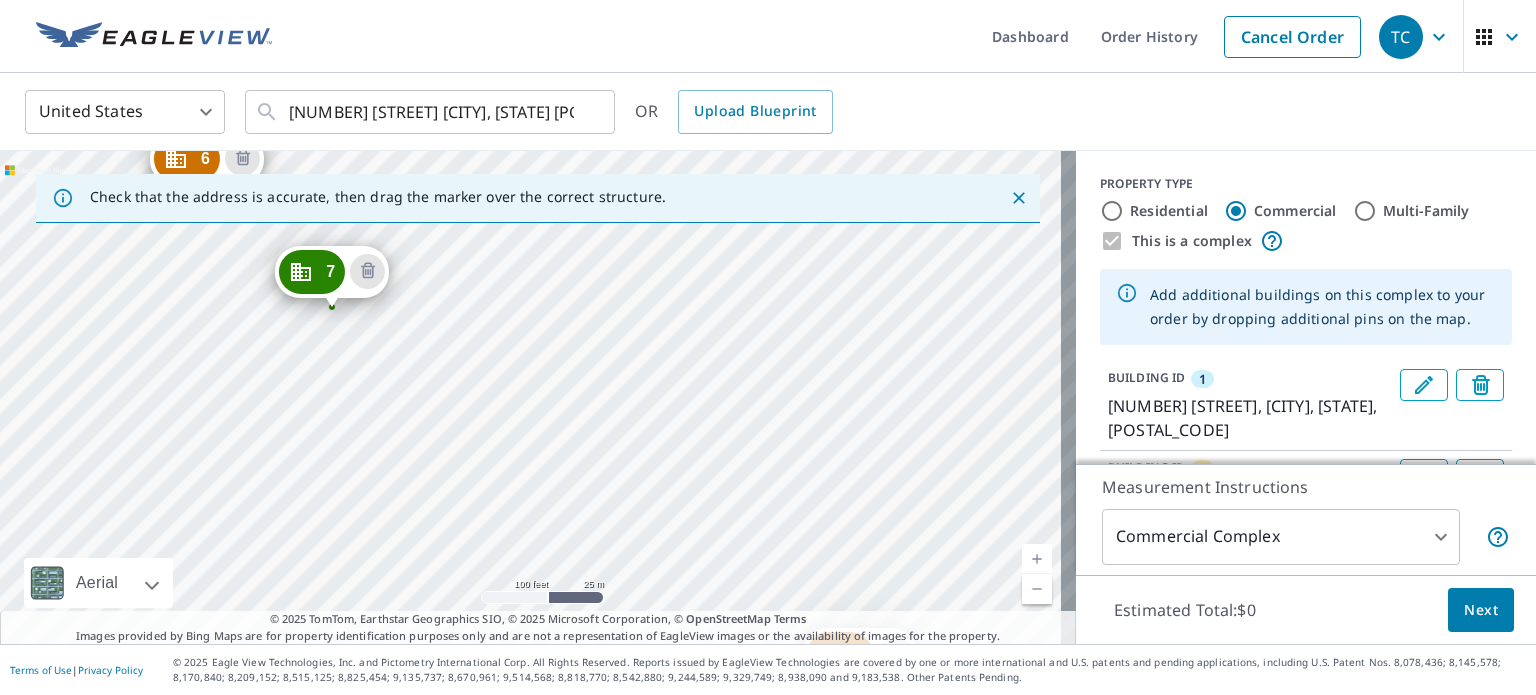 drag, startPoint x: 203, startPoint y: 371, endPoint x: 568, endPoint y: 503, distance: 388.13528 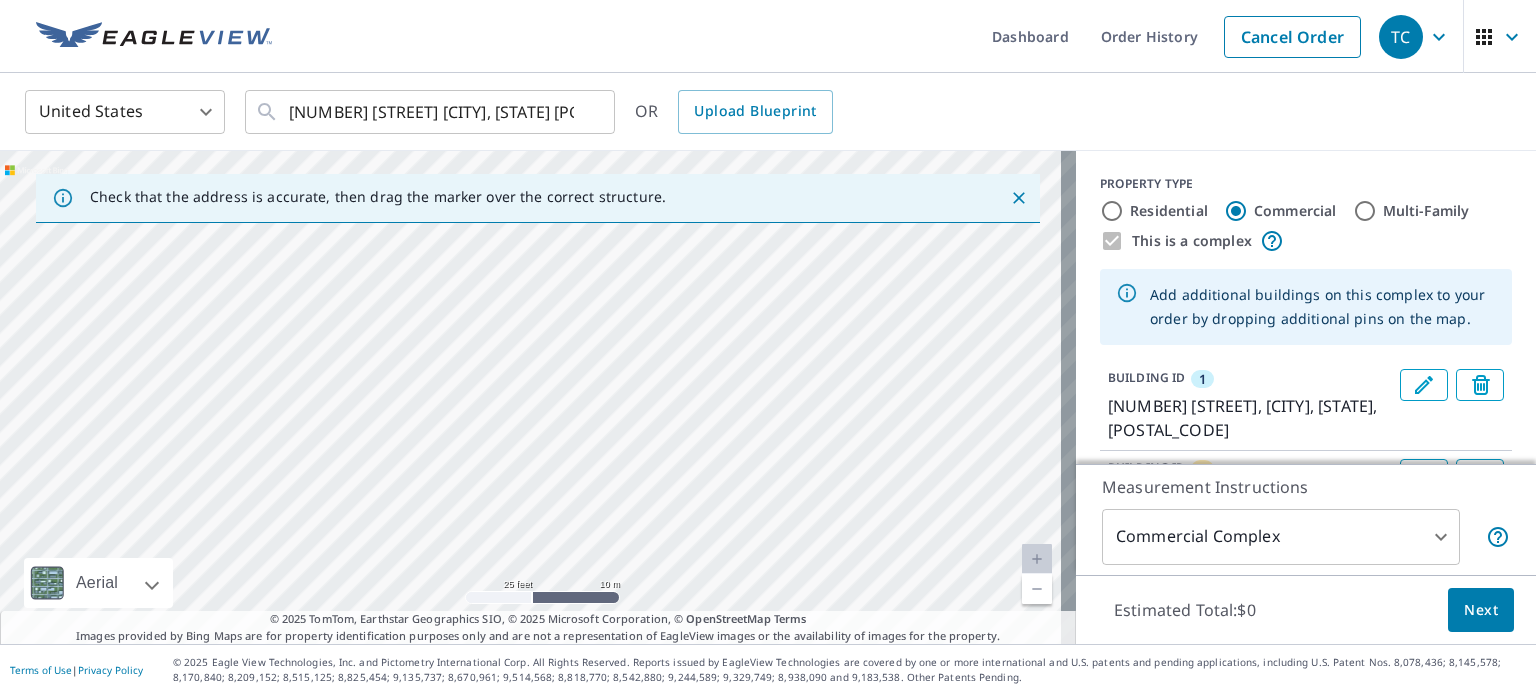 drag, startPoint x: 562, startPoint y: 382, endPoint x: 808, endPoint y: 734, distance: 429.4415 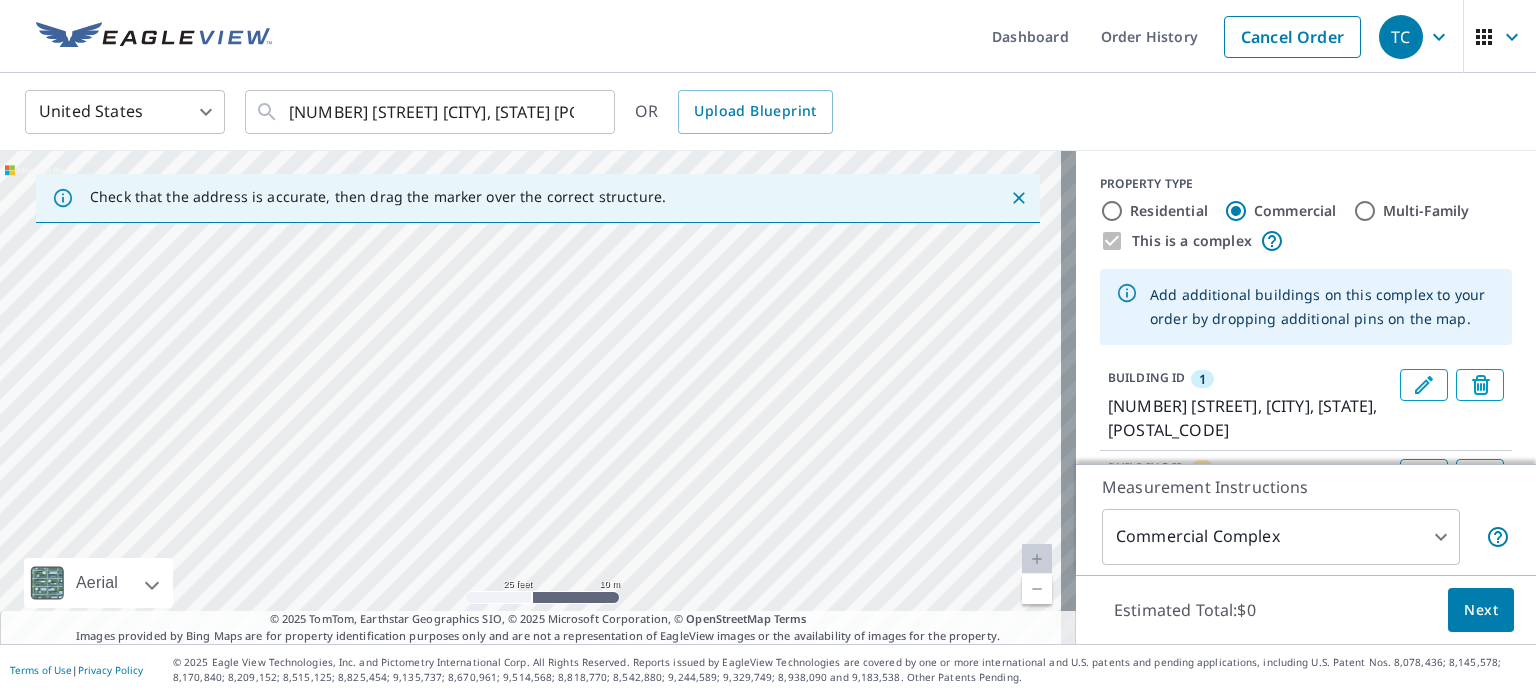 drag, startPoint x: 32, startPoint y: 360, endPoint x: 984, endPoint y: 399, distance: 952.7985 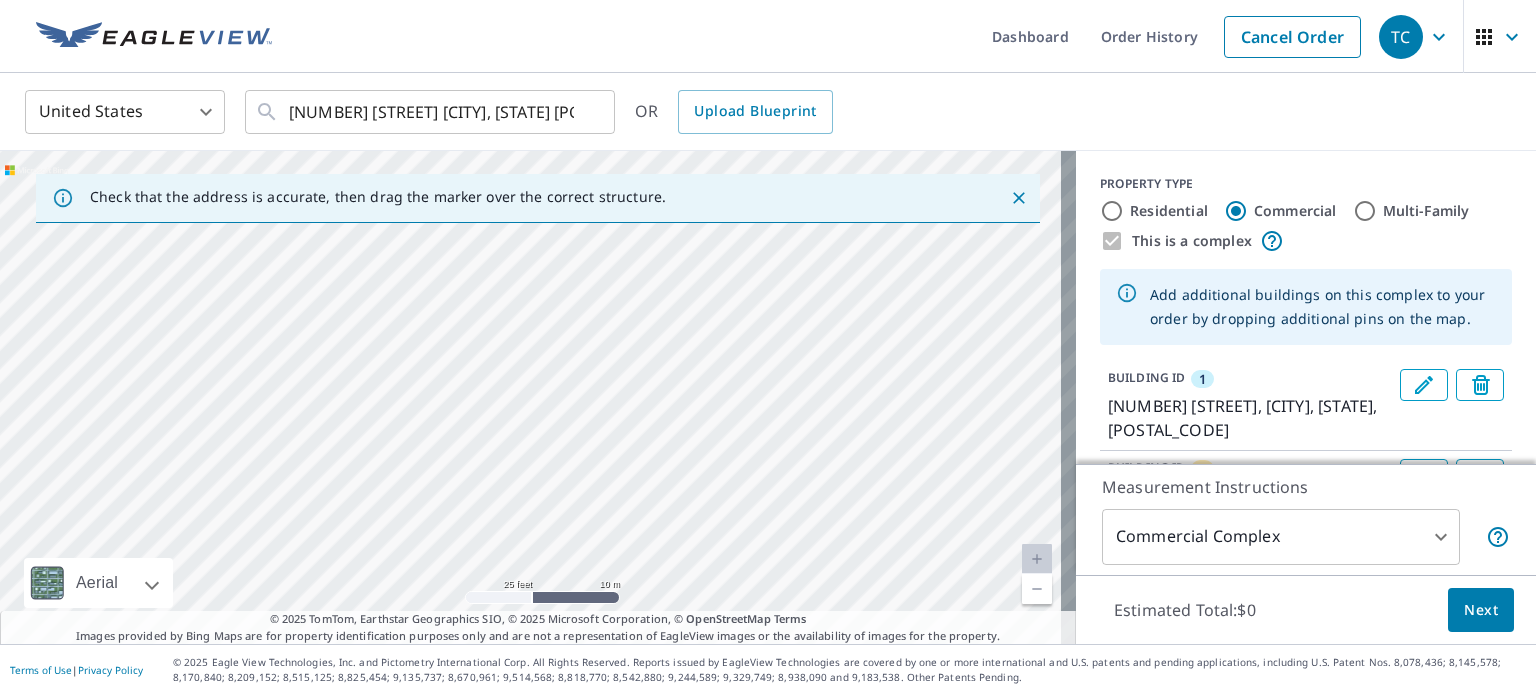 drag, startPoint x: 393, startPoint y: 481, endPoint x: 583, endPoint y: 553, distance: 203.18465 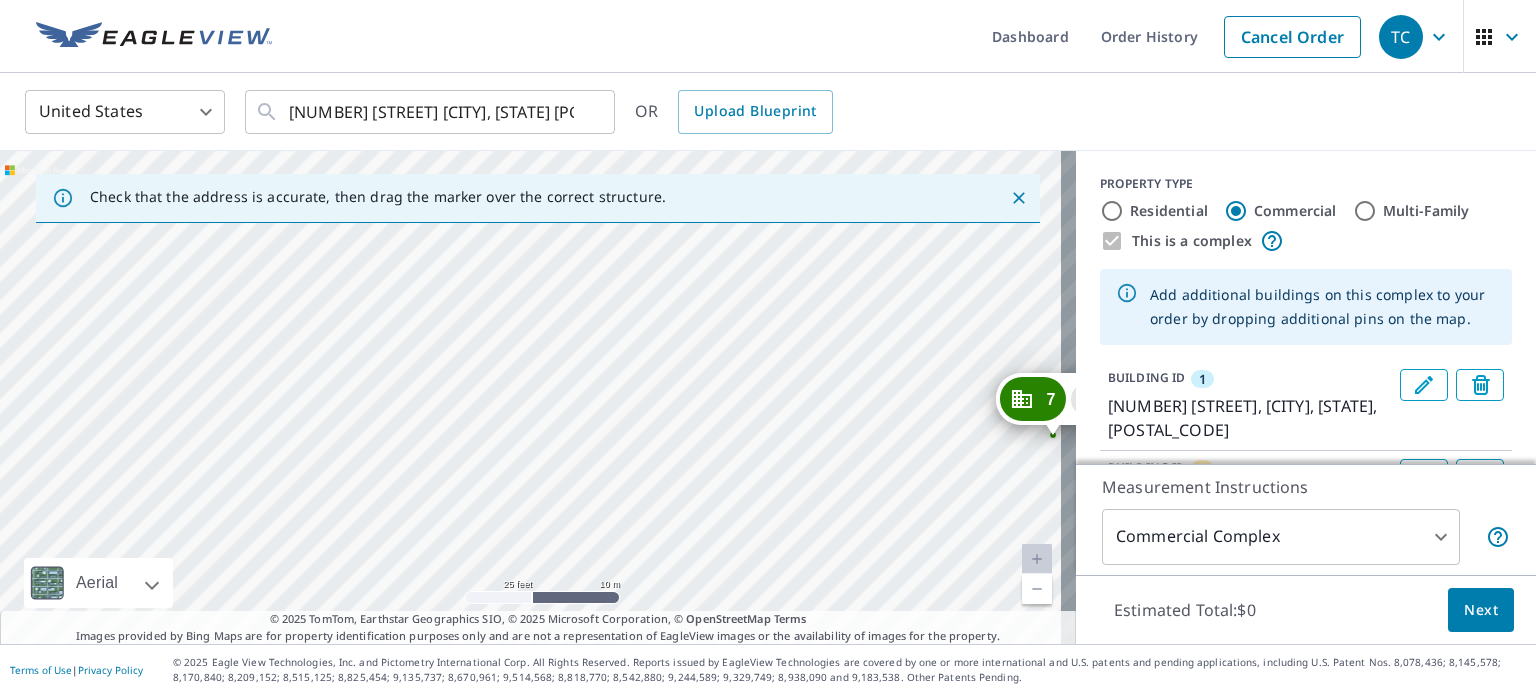 drag, startPoint x: 616, startPoint y: 331, endPoint x: 502, endPoint y: 635, distance: 324.67215 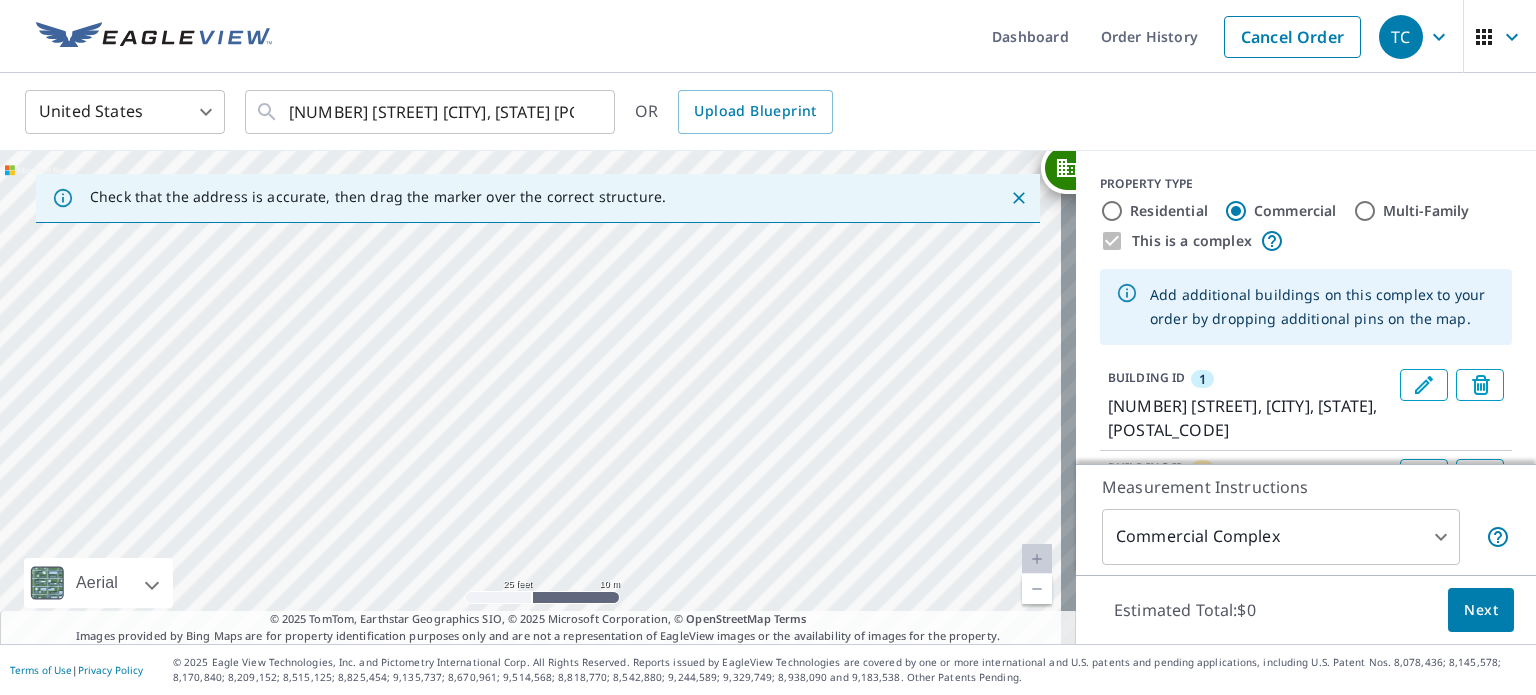 click on "2 [NUMBER] [STREET] [CITY], [STATE] [POSTAL_CODE] 3 [NUMBER] [STREET] [CITY], [STATE] [POSTAL_CODE] 4 [NUMBER] [STREET] [CITY], [STATE] [POSTAL_CODE] 5 [NUMBER] [STREET] [CITY], [STATE] [POSTAL_CODE] 6 [NUMBER] [STREET] [CITY], [STATE] [POSTAL_CODE] 7 [NUMBER] [STREET] [CITY], [STATE] [POSTAL_CODE] 1 [NUMBER] [STREET] [CITY], [STATE] [POSTAL_CODE]" at bounding box center [538, 397] 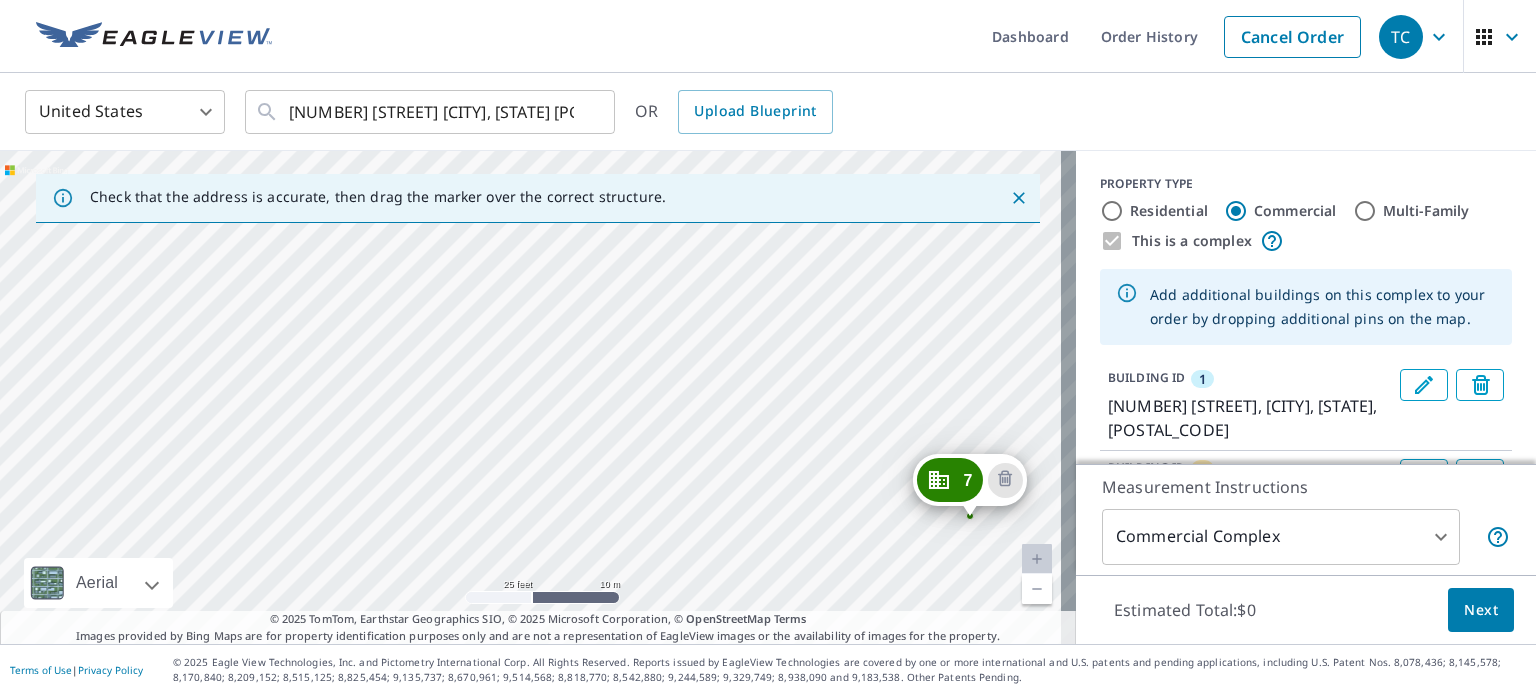 drag, startPoint x: 630, startPoint y: 239, endPoint x: 504, endPoint y: 563, distance: 347.63776 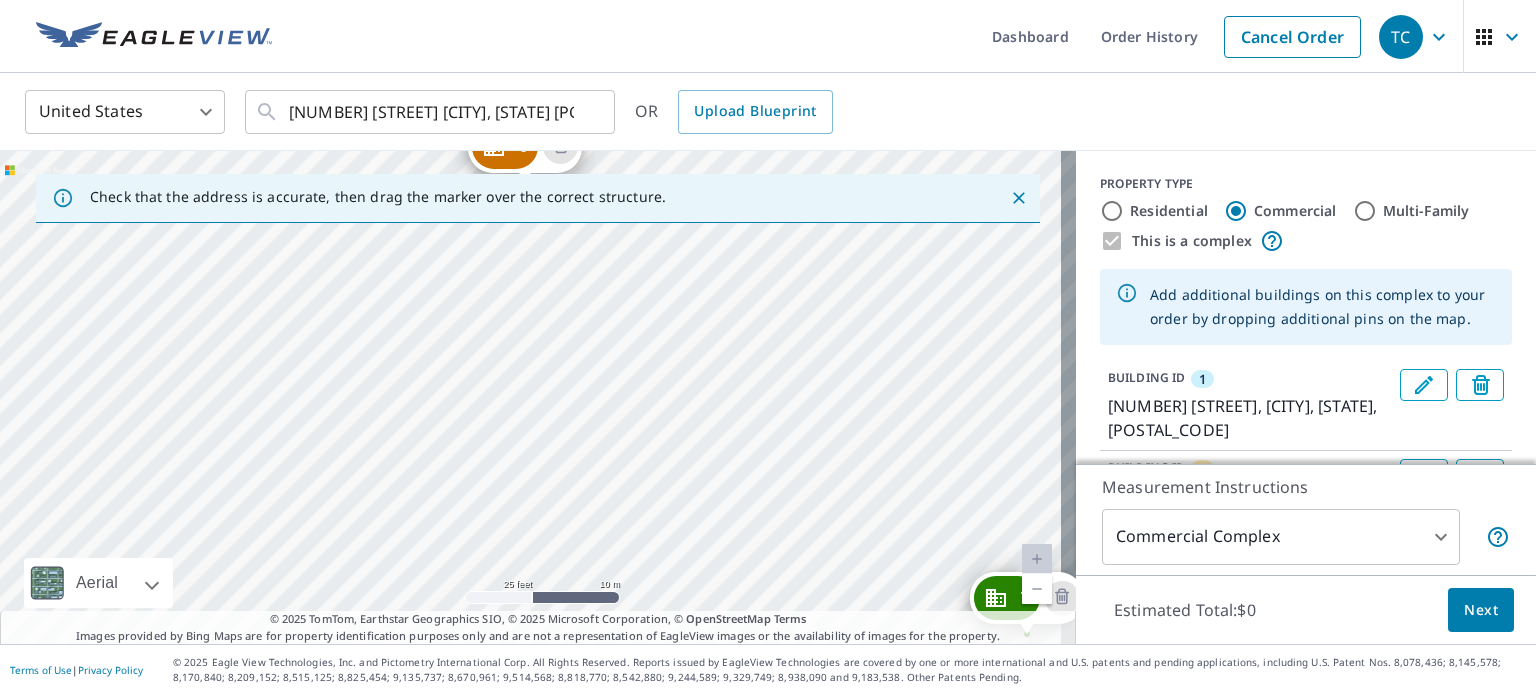 drag, startPoint x: 434, startPoint y: 336, endPoint x: 493, endPoint y: 439, distance: 118.70131 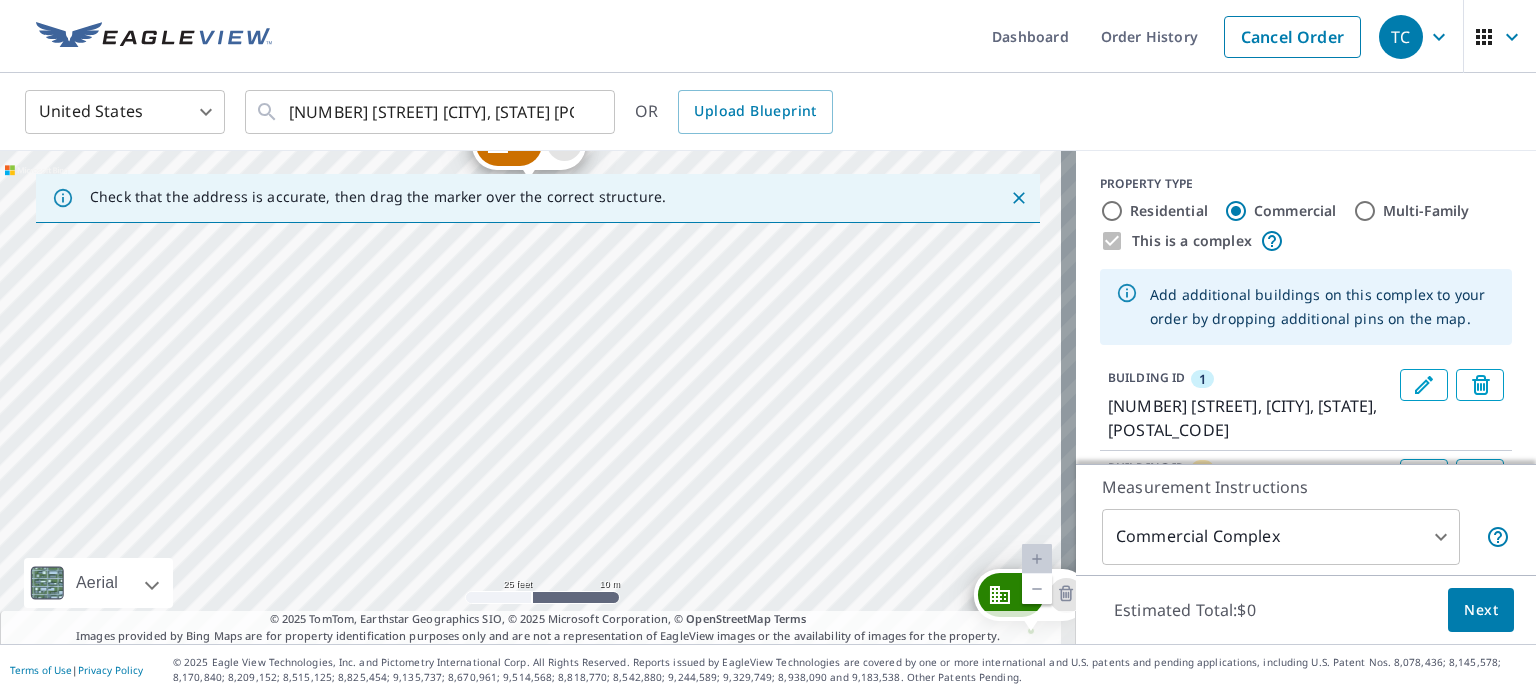 click on "2 [NUMBER] [STREET] [CITY], [STATE] [POSTAL_CODE] 3 [NUMBER] [STREET] [CITY], [STATE] [POSTAL_CODE] 4 [NUMBER] [STREET] [CITY], [STATE] [POSTAL_CODE] 5 [NUMBER] [STREET] [CITY], [STATE] [POSTAL_CODE] 6 [NUMBER] [STREET] [CITY], [STATE] [POSTAL_CODE] 7 [NUMBER] [STREET] [CITY], [STATE] [POSTAL_CODE] 1 [NUMBER] [STREET] [CITY], [STATE] [POSTAL_CODE]" at bounding box center (538, 397) 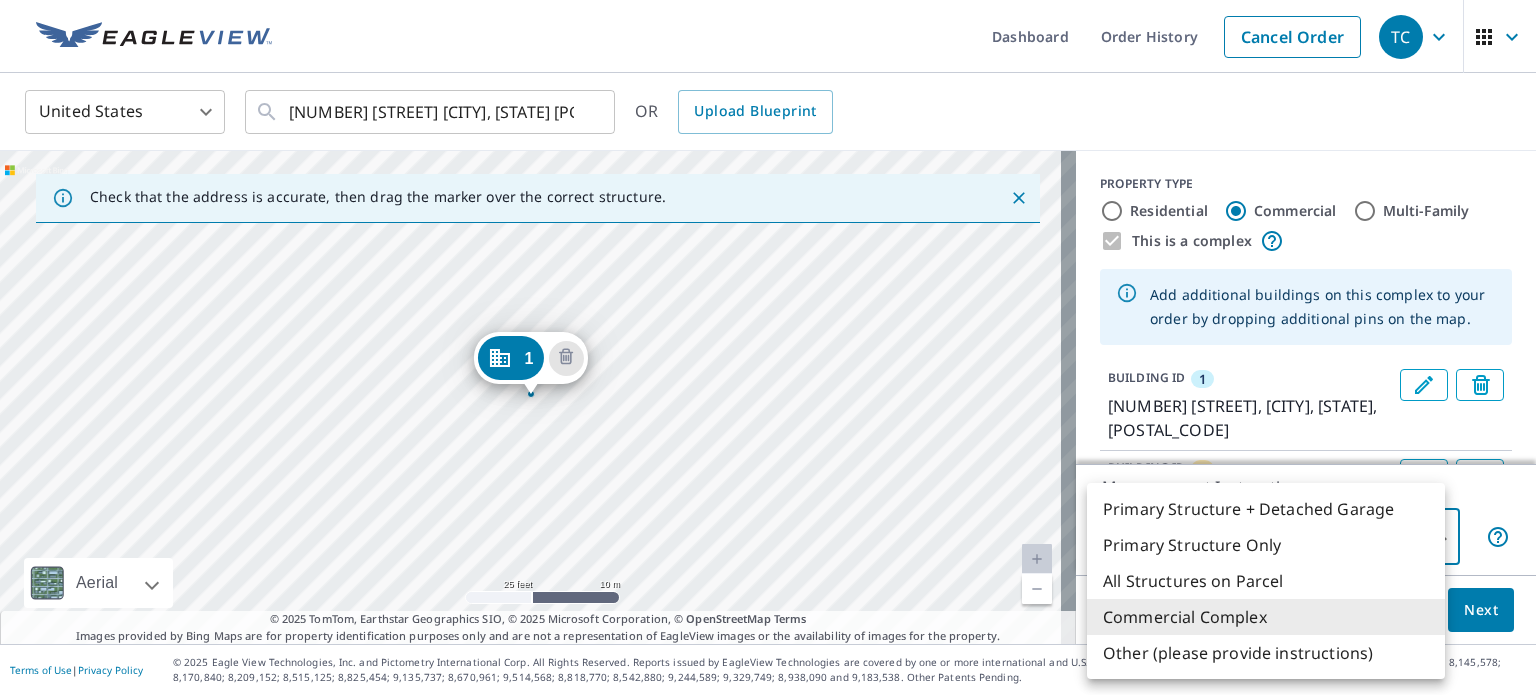 click on "TC TC
Dashboard Order History Cancel Order TC [COUNTRY] [COUNTRY_CODE] ​ [NUMBER] [STREET] [CITY], [STATE] [ZIP] ​ OR Upload Blueprint Check that the address is accurate, then drag the marker over the correct structure. 2 [NUMBER] [STREET] [CITY], [STATE] [ZIP] 3 [NUMBER] [STREET] [CITY], [STATE] [ZIP] 4 [NUMBER] [STREET] [CITY], [STATE] [ZIP] 5 [NUMBER] [STREET] [CITY], [STATE] [ZIP] 6 [NUMBER] [STREET] [CITY], [STATE] [ZIP] 7 [NUMBER] [STREET] [CITY], [STATE] [ZIP] 8 [NUMBER] [STREET] [CITY], [STATE] [ZIP] 1 [NUMBER] [STREET] [CITY], [STATE] [ZIP] Aerial Road A standard road map Aerial A detailed look from above Labels Labels 25 feet 10 m © 2025 TomTom, © Vexcel Imaging, © 2025 Microsoft Corporation,  © OpenStreetMap Terms © 2025 TomTom, Earthstar Geographics SIO, © 2025 Microsoft Corporation, ©   OpenStreetMap   Terms Images provided by Bing Maps are for property identification purposes only and are not a representation of EagleView images or the availability of images for the property. PROPERTY TYPE Residential Commercial" at bounding box center [768, 347] 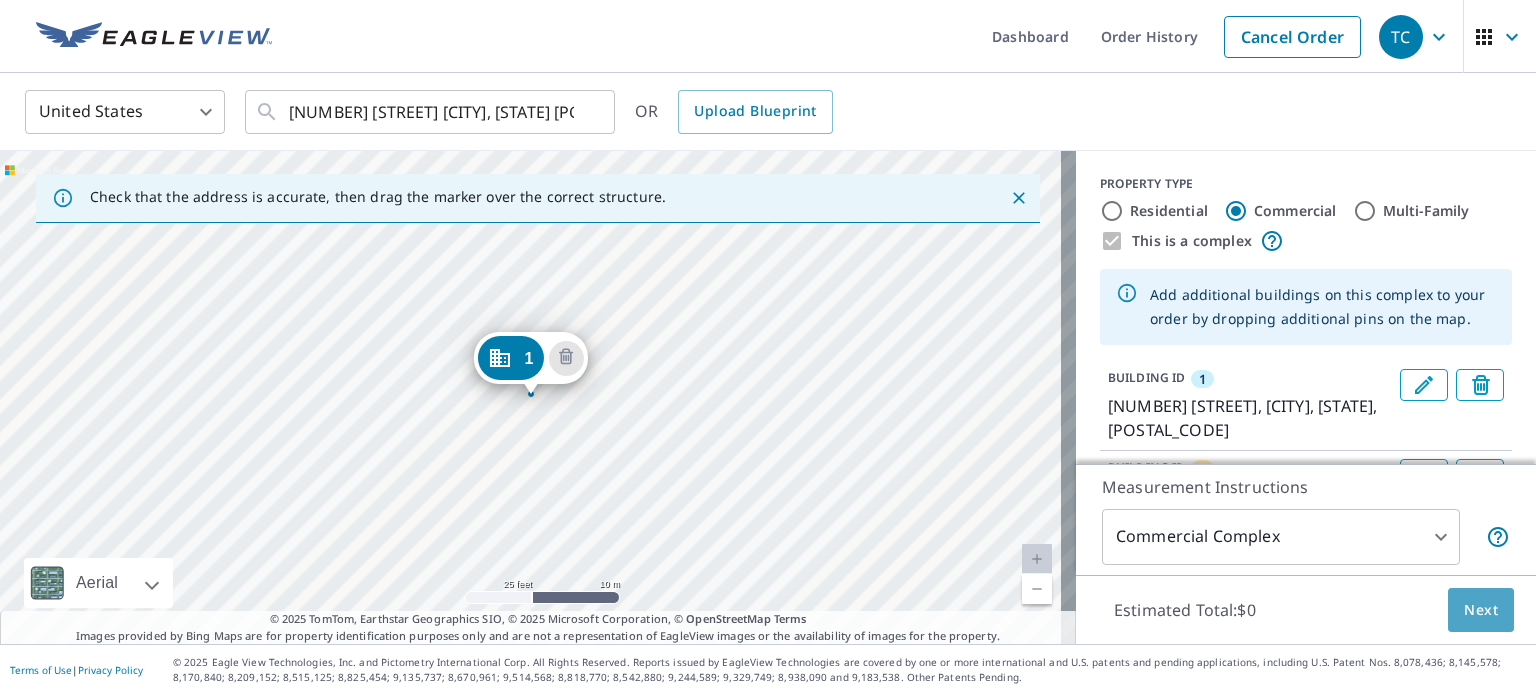 click on "Next" at bounding box center [1481, 610] 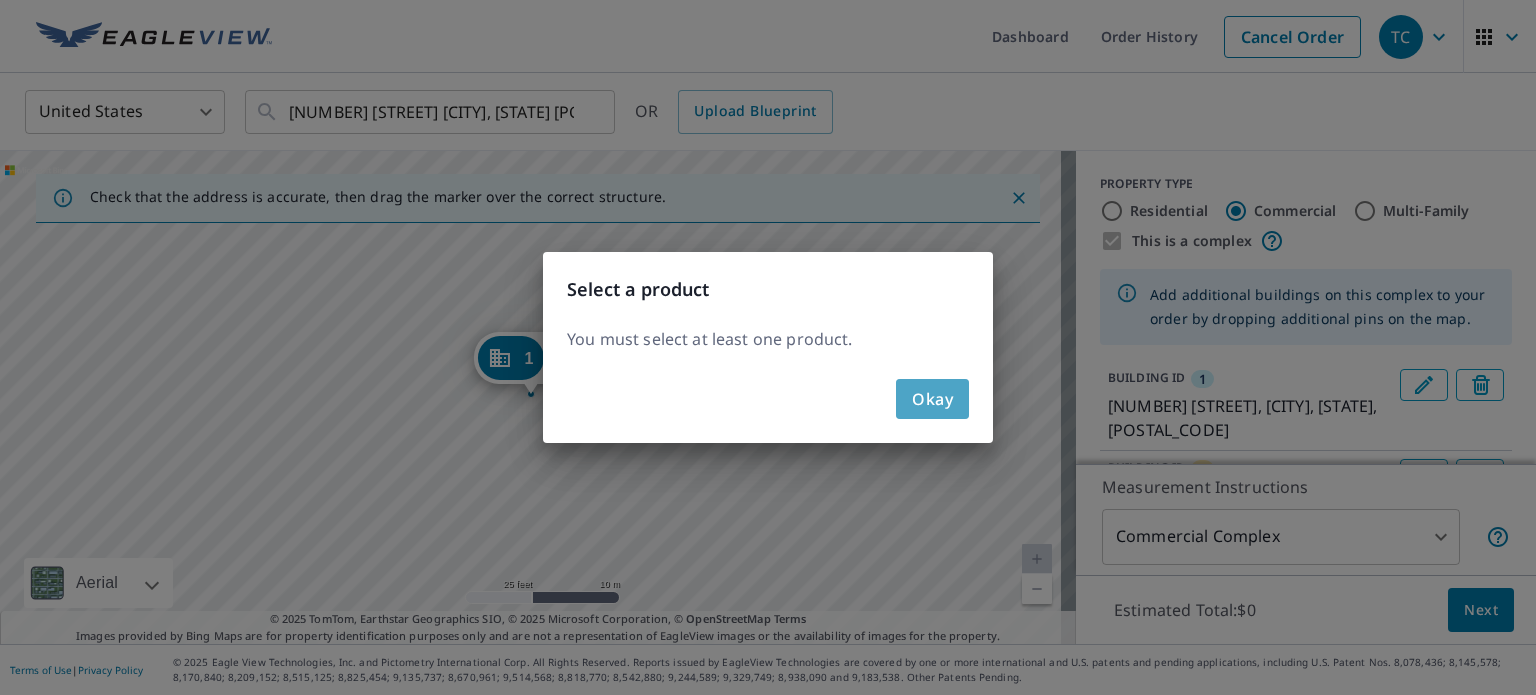 click on "Okay" at bounding box center (932, 399) 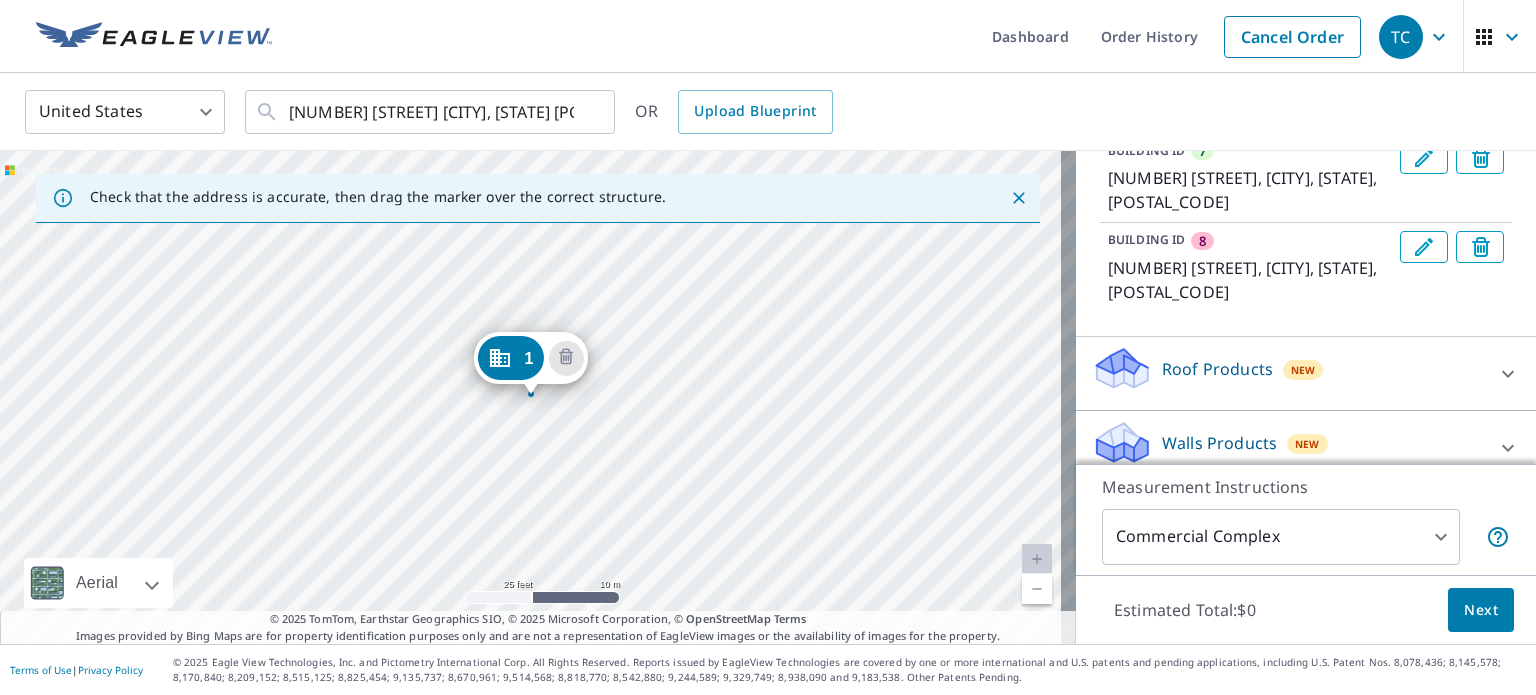 scroll, scrollTop: 789, scrollLeft: 0, axis: vertical 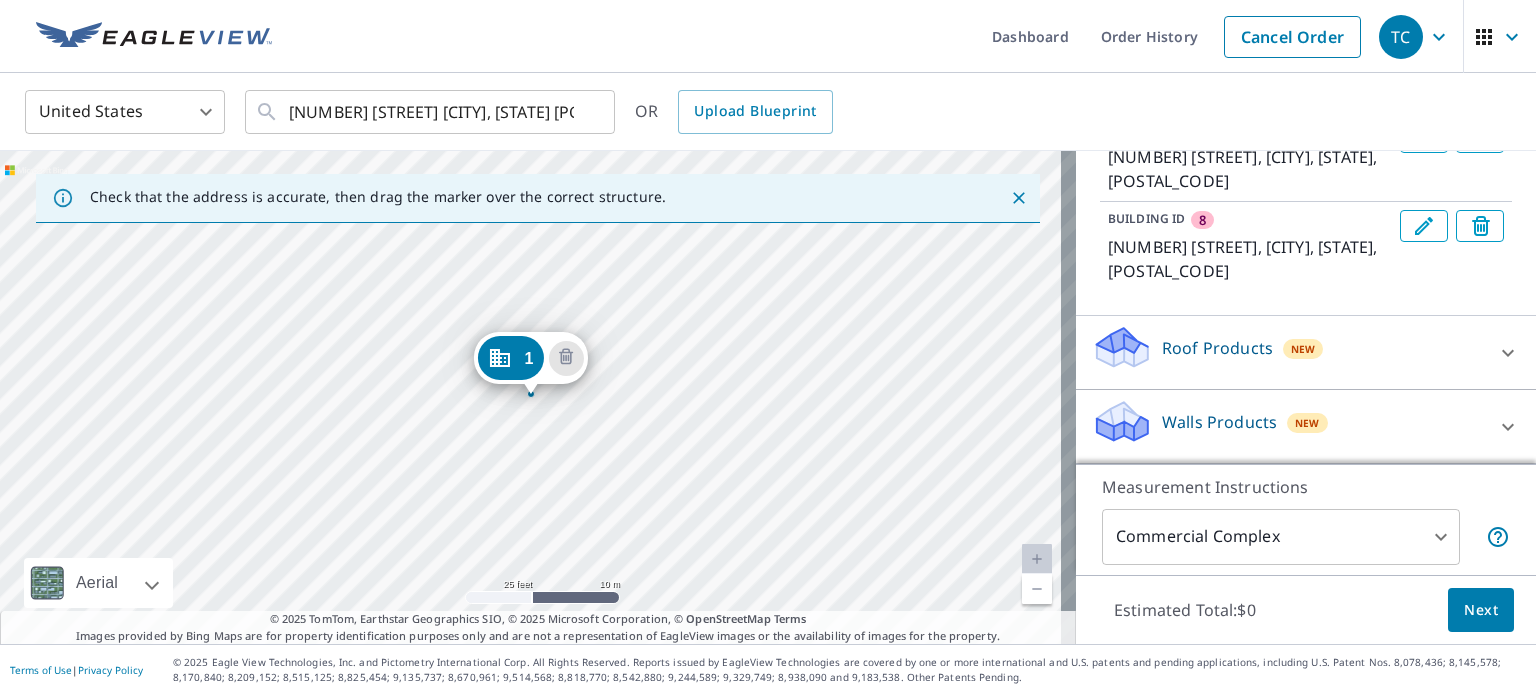 click 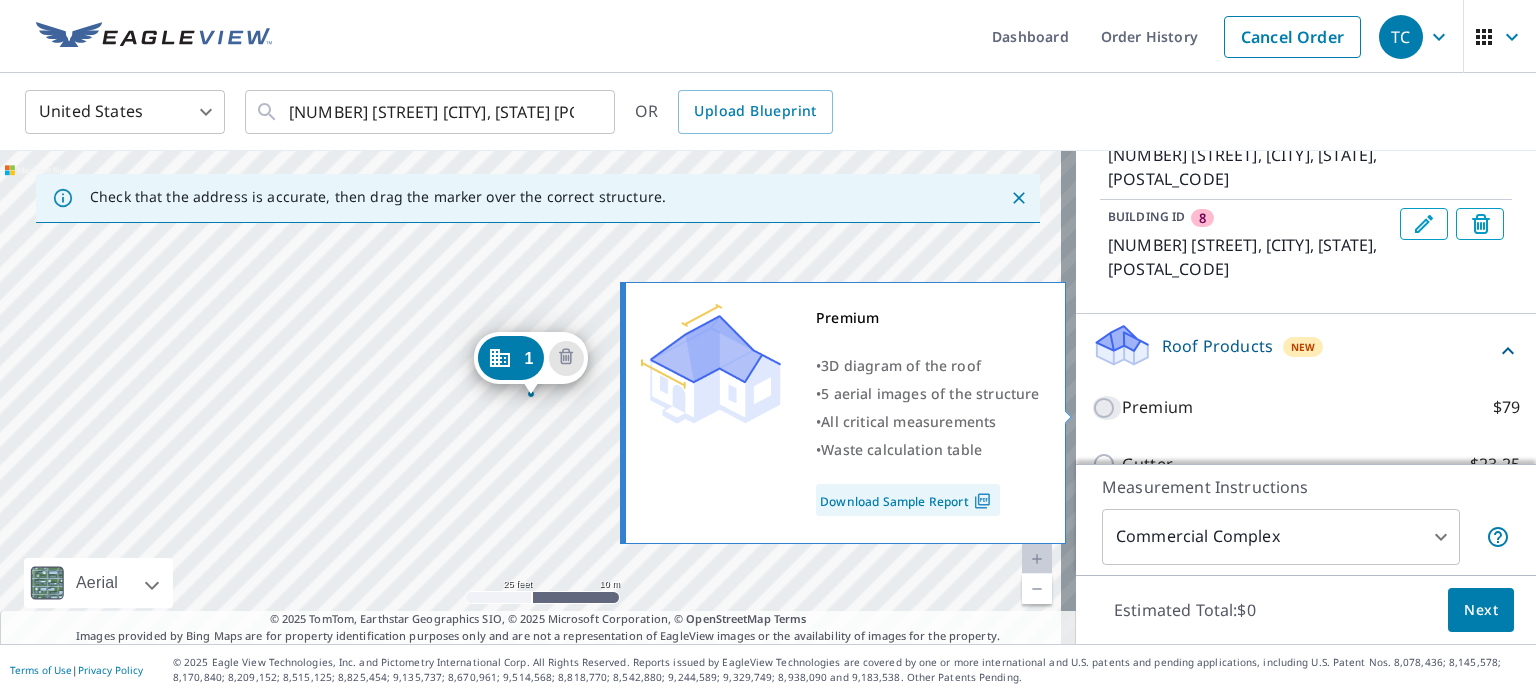 click on "Premium $79" at bounding box center (1107, 408) 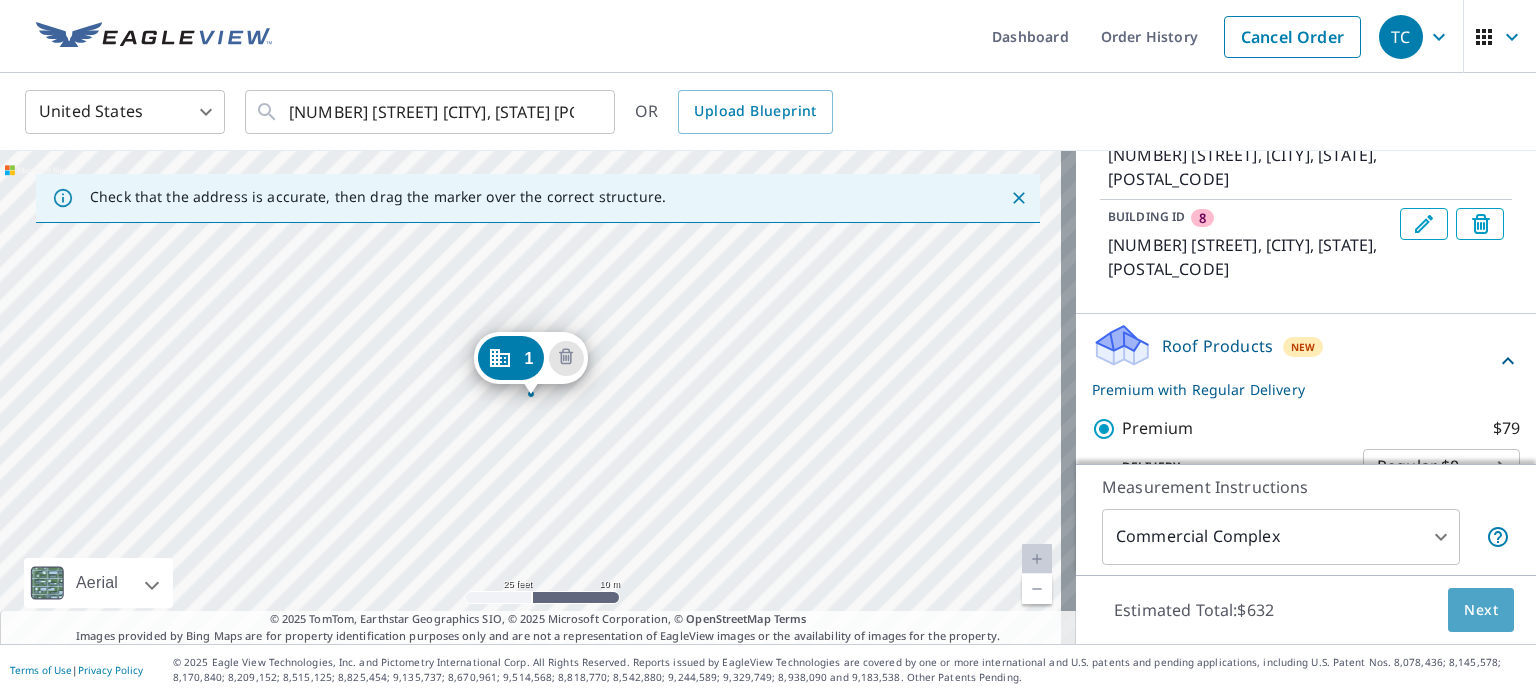 click on "Next" at bounding box center [1481, 610] 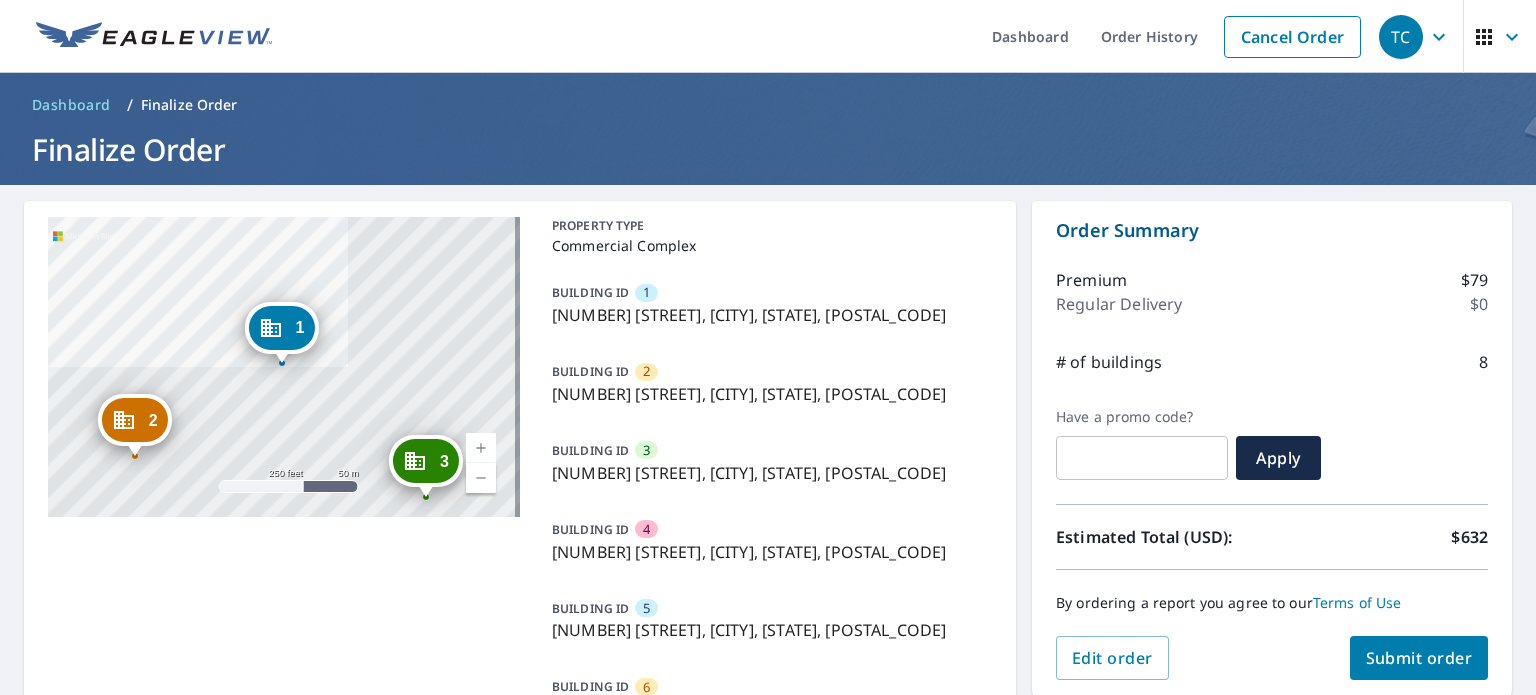 click on "Submit order" at bounding box center (1419, 658) 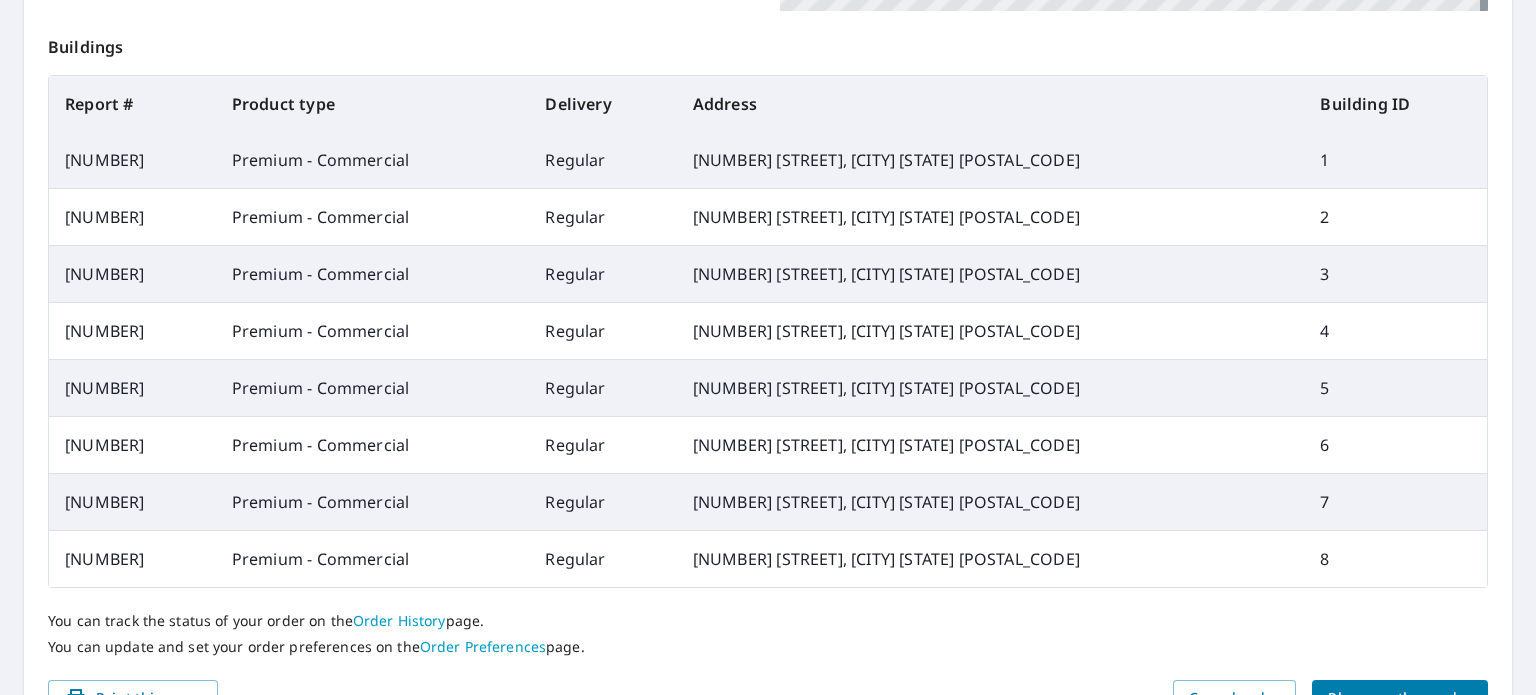 scroll, scrollTop: 772, scrollLeft: 0, axis: vertical 